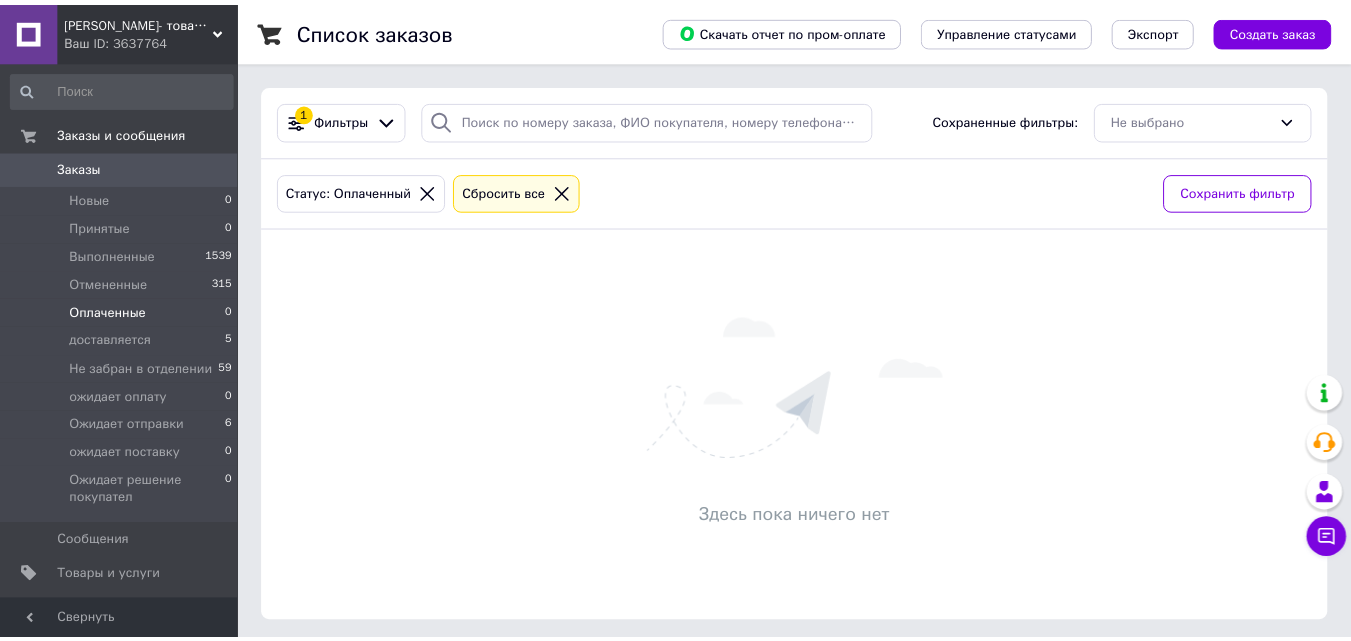 scroll, scrollTop: 0, scrollLeft: 0, axis: both 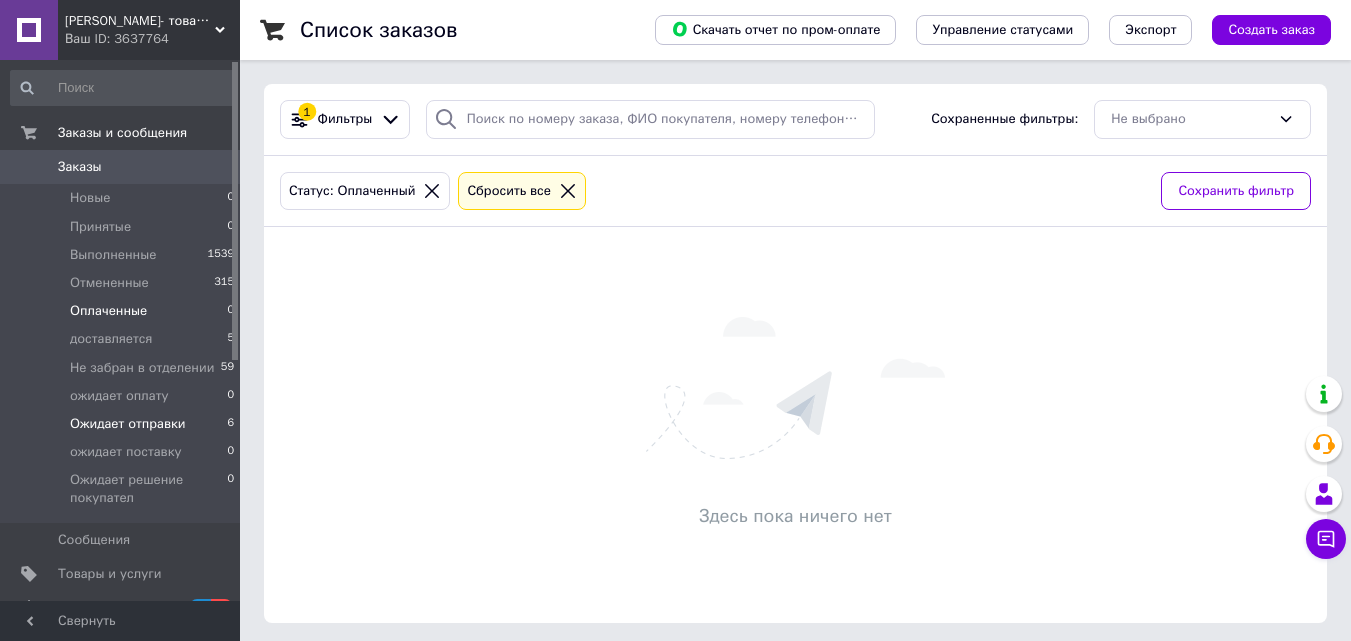 click on "Ожидает отправки" at bounding box center [128, 424] 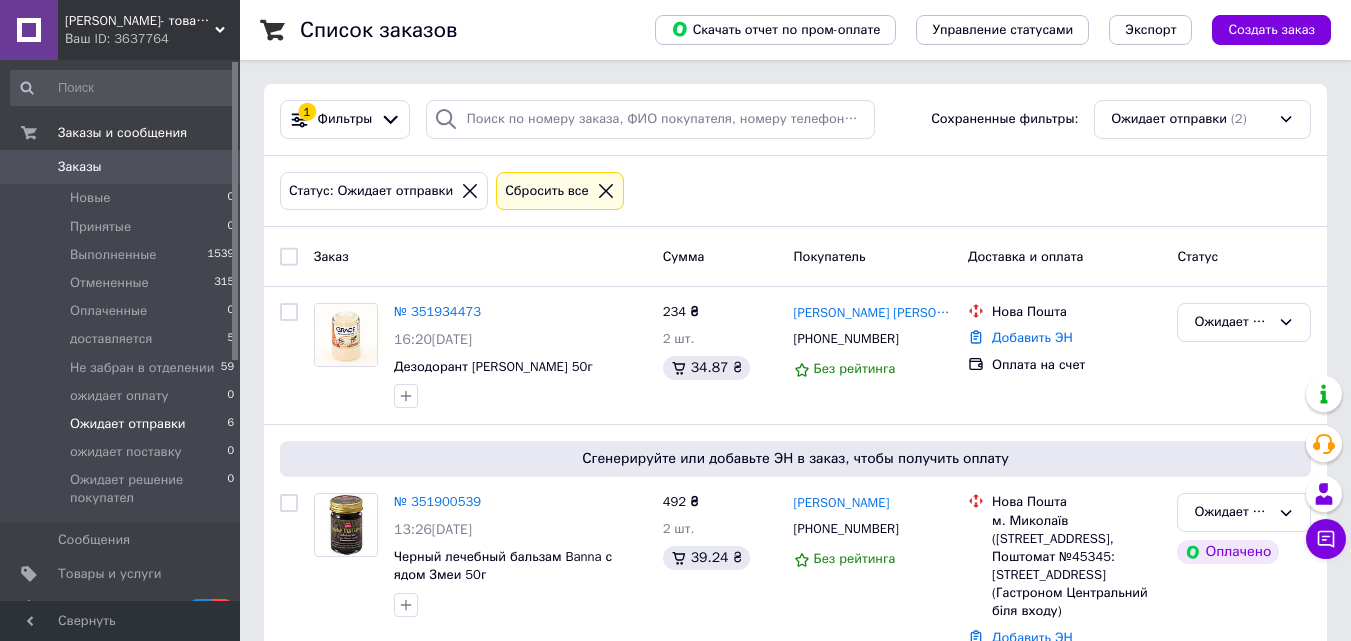 scroll, scrollTop: 54, scrollLeft: 0, axis: vertical 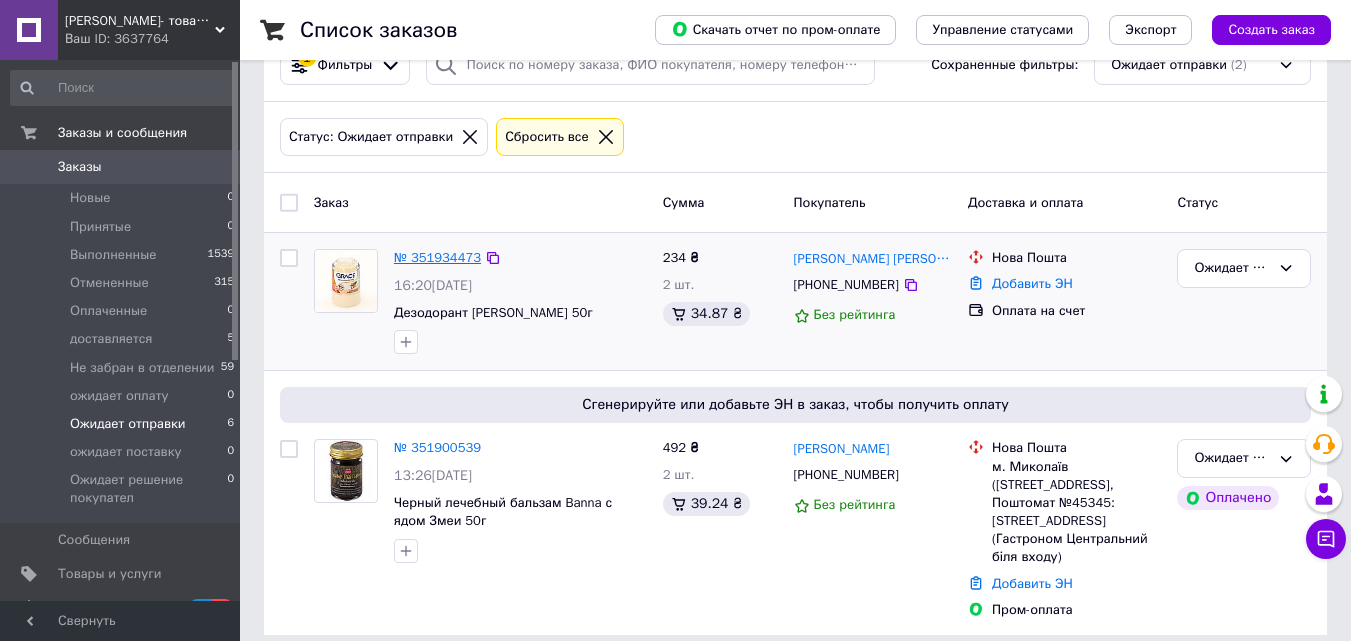 click on "№ 351934473" at bounding box center [437, 257] 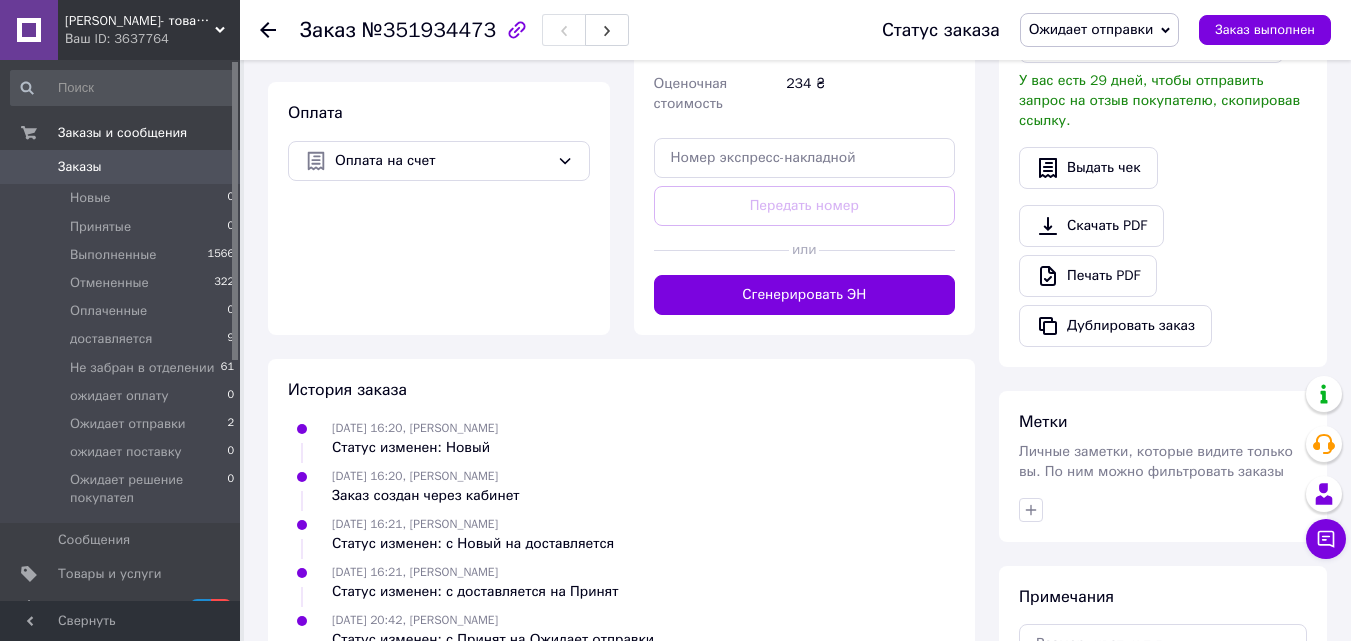 scroll, scrollTop: 300, scrollLeft: 0, axis: vertical 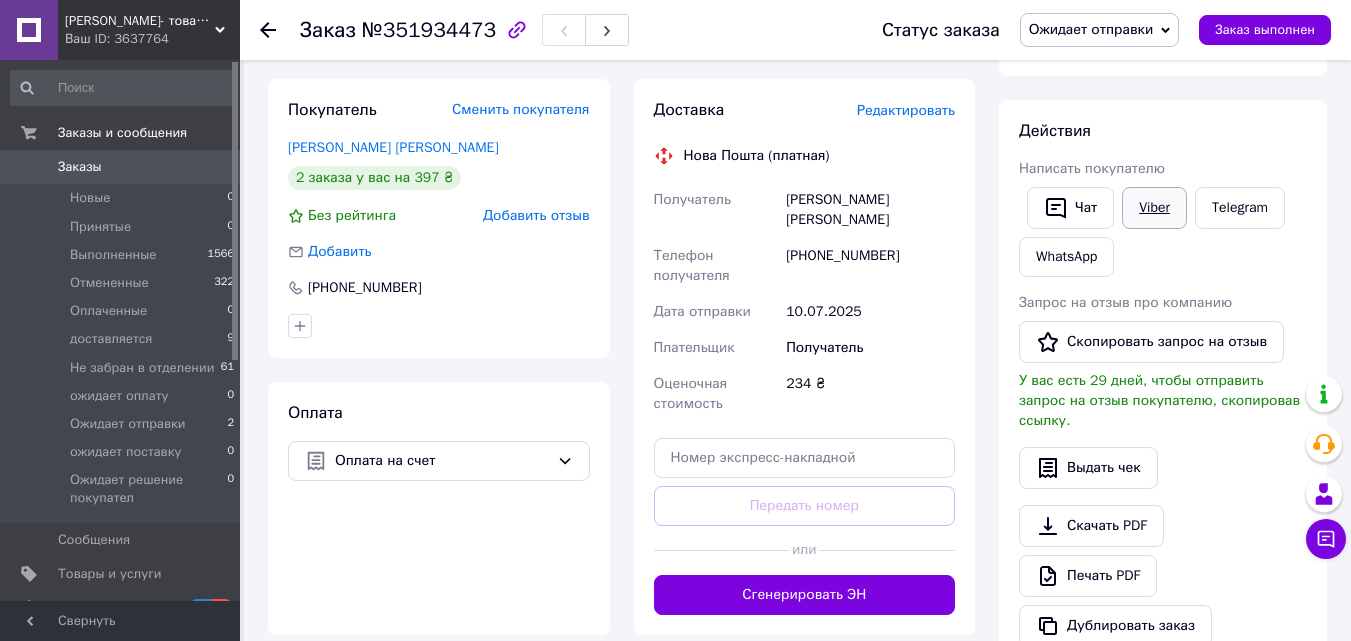 click on "Viber" at bounding box center [1154, 208] 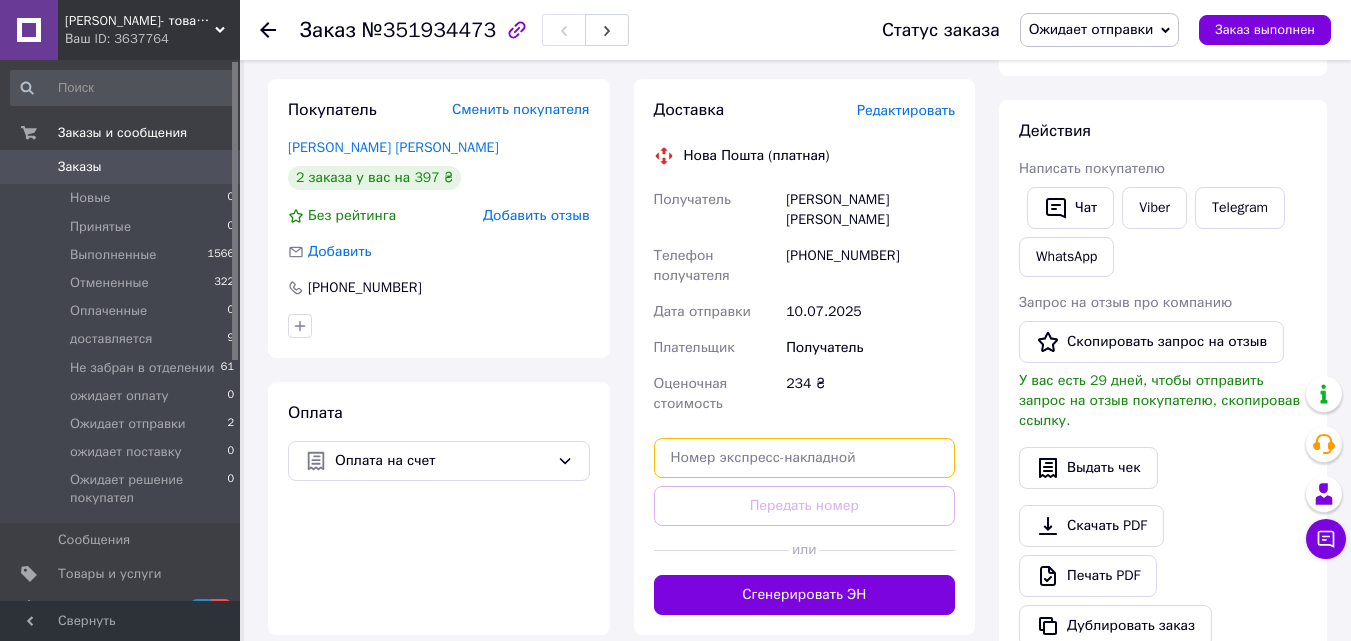 click at bounding box center (805, 458) 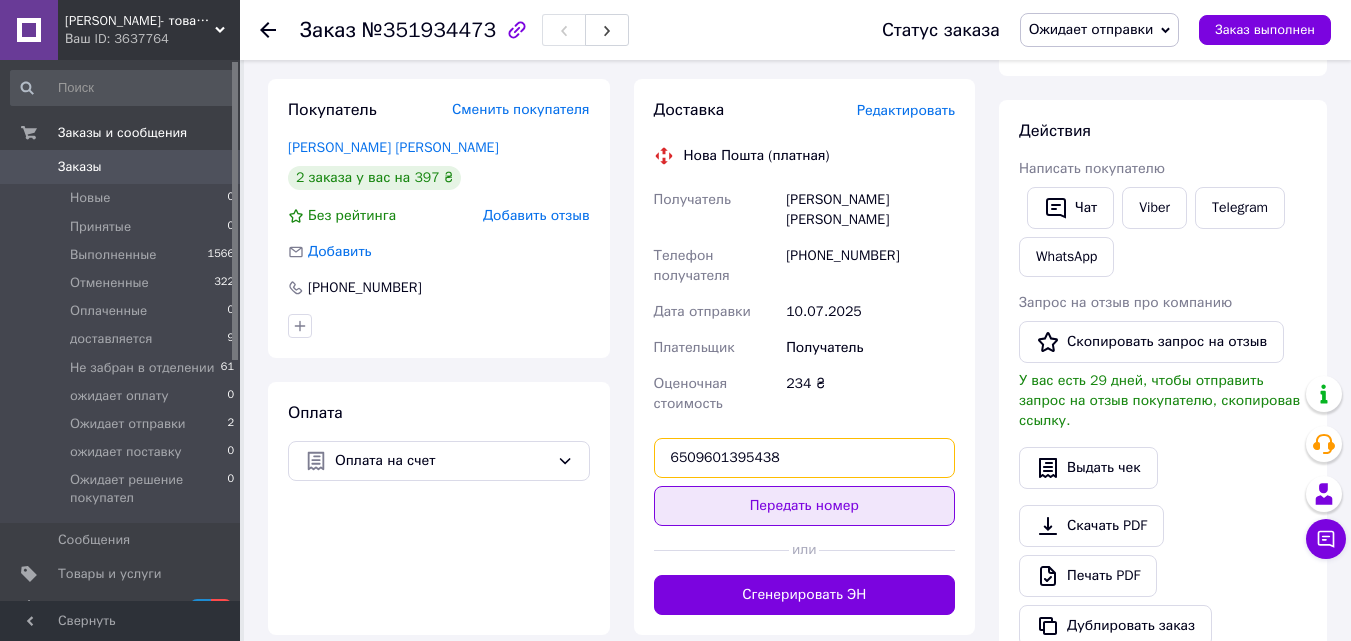 type on "6509601395438" 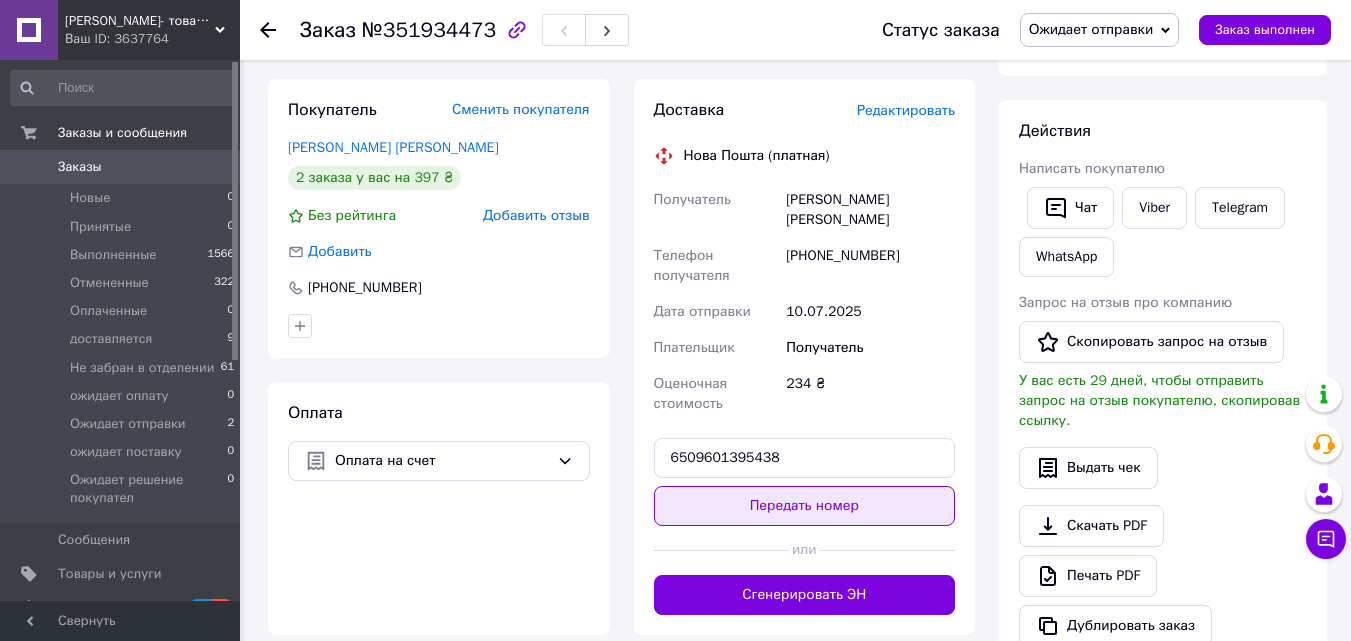 click on "Передать номер" at bounding box center [805, 506] 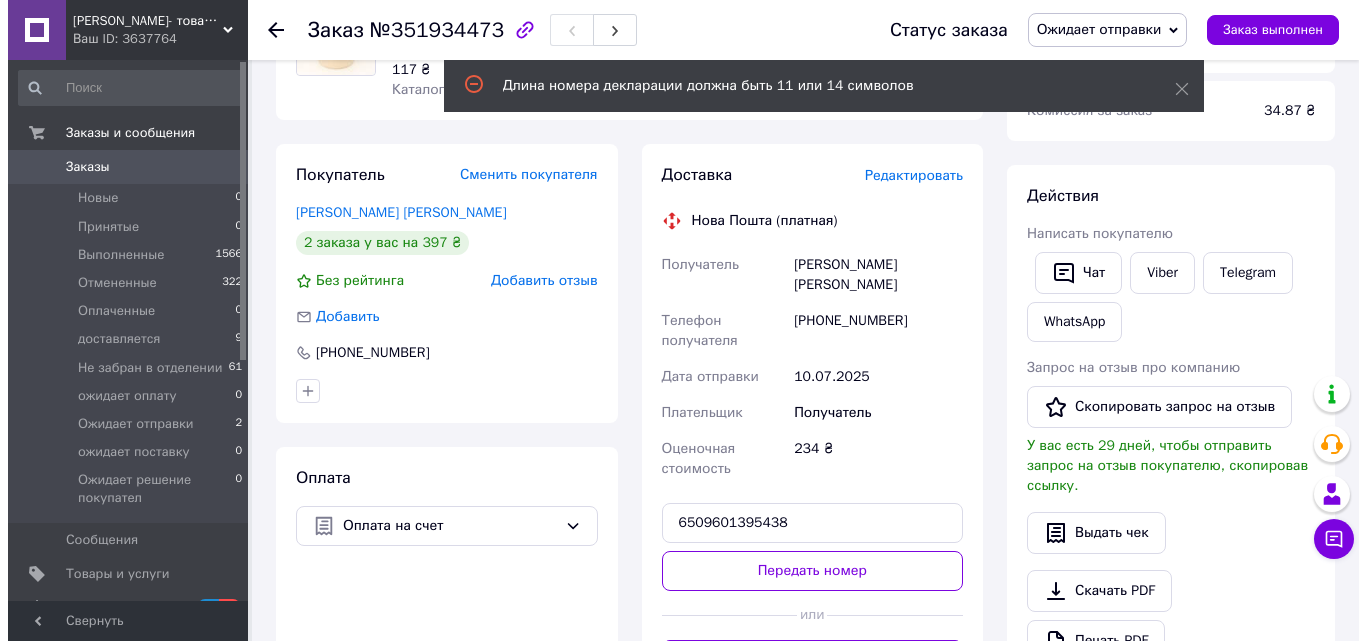 scroll, scrollTop: 200, scrollLeft: 0, axis: vertical 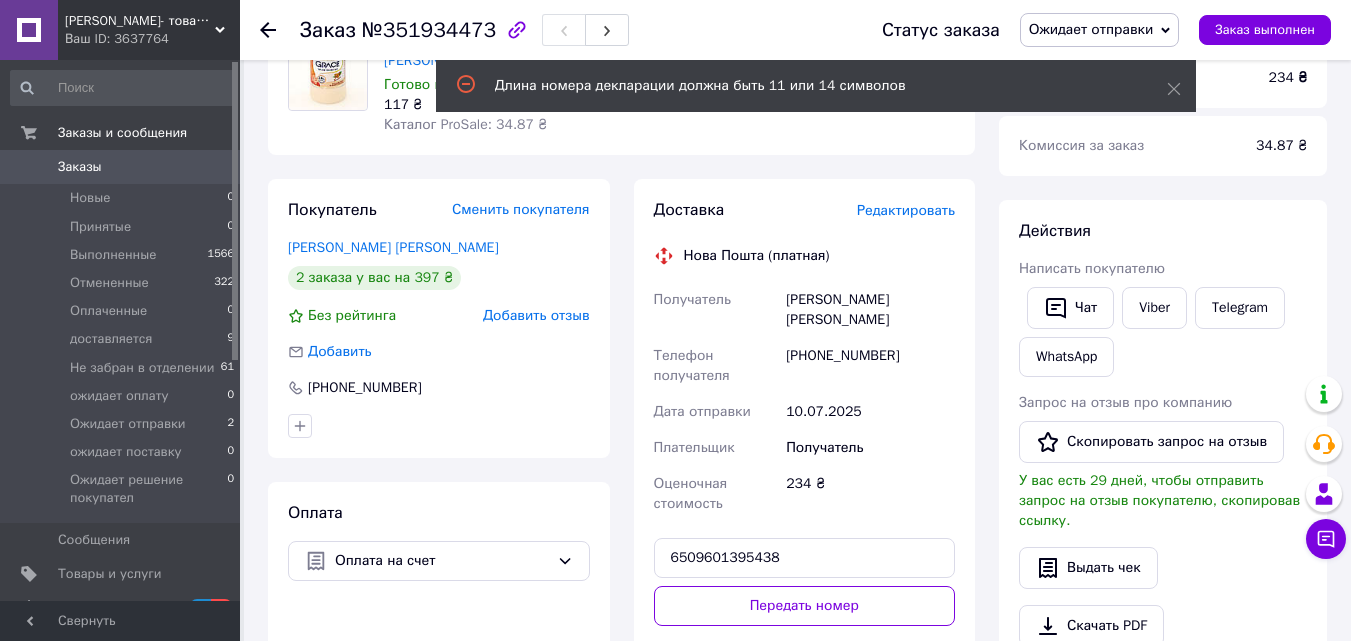 click on "Редактировать" at bounding box center (906, 210) 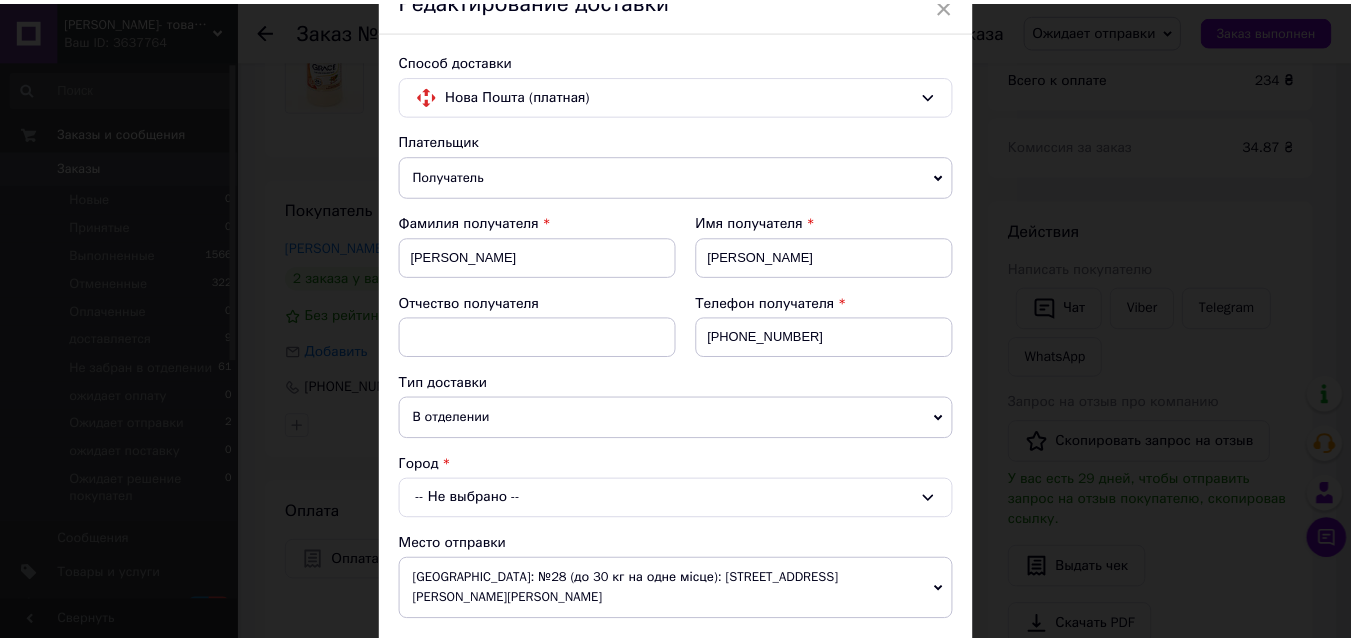 scroll, scrollTop: 0, scrollLeft: 0, axis: both 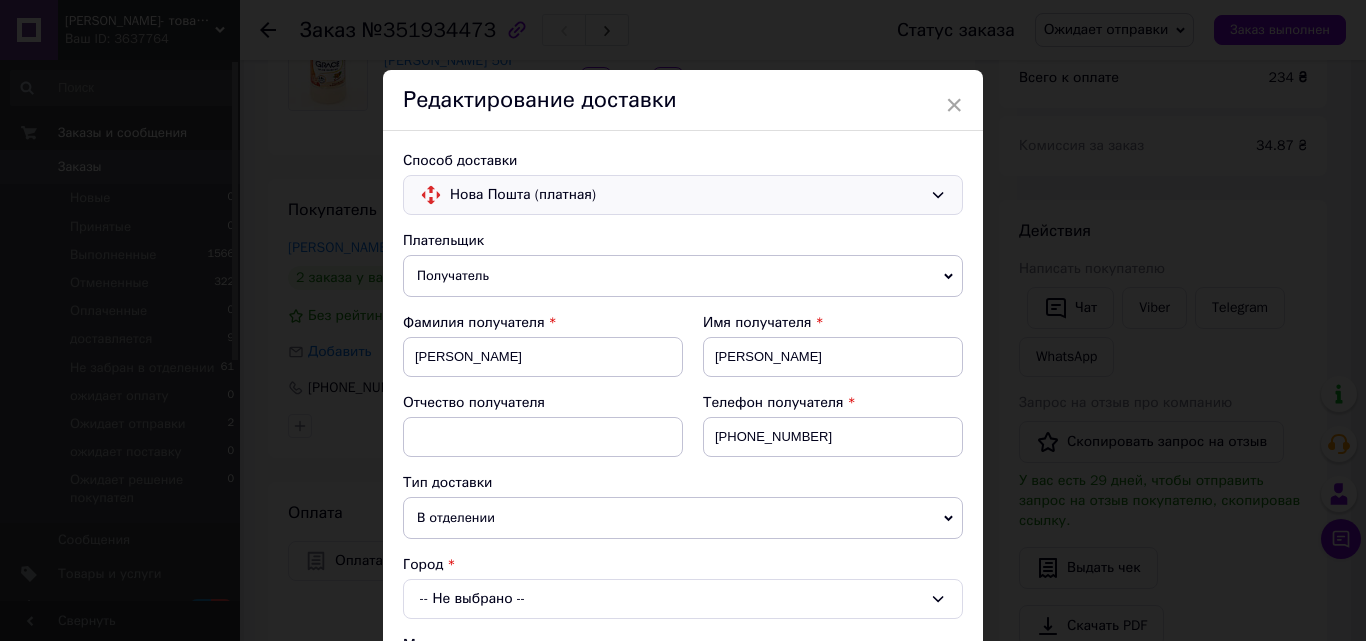 click on "Нова Пошта (платная)" at bounding box center (683, 195) 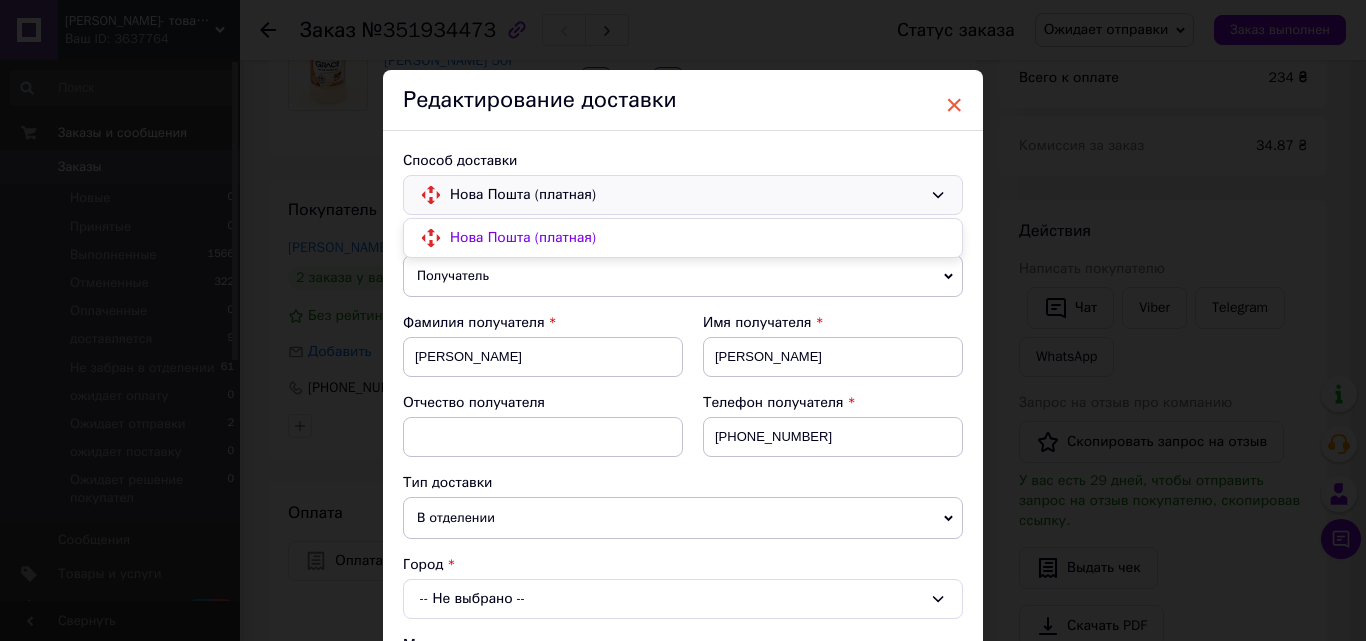 click on "×" at bounding box center [954, 105] 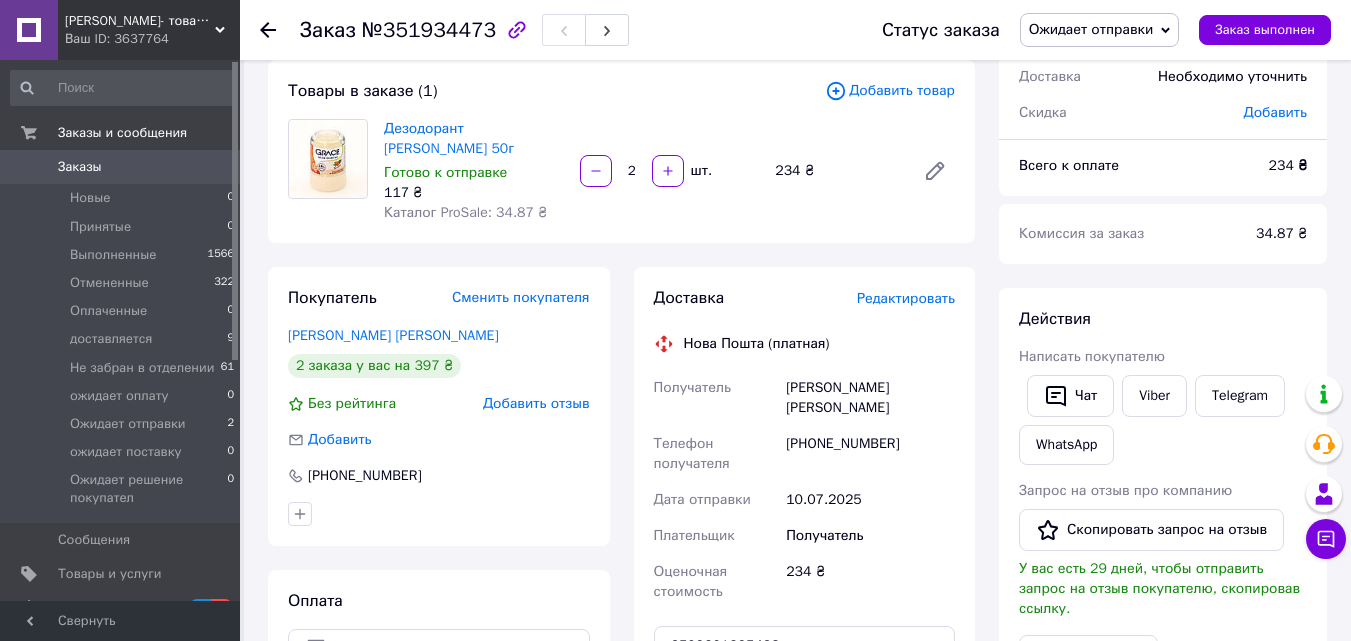scroll, scrollTop: 0, scrollLeft: 0, axis: both 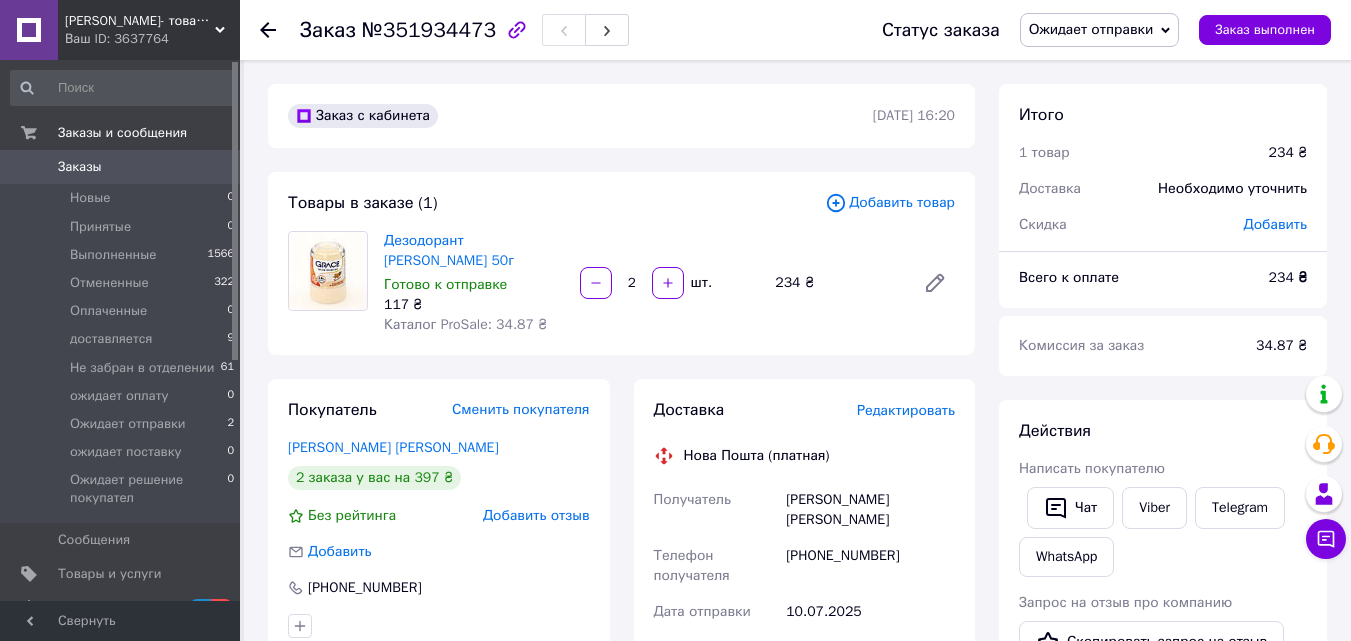 click on "Ожидает отправки" at bounding box center [1091, 29] 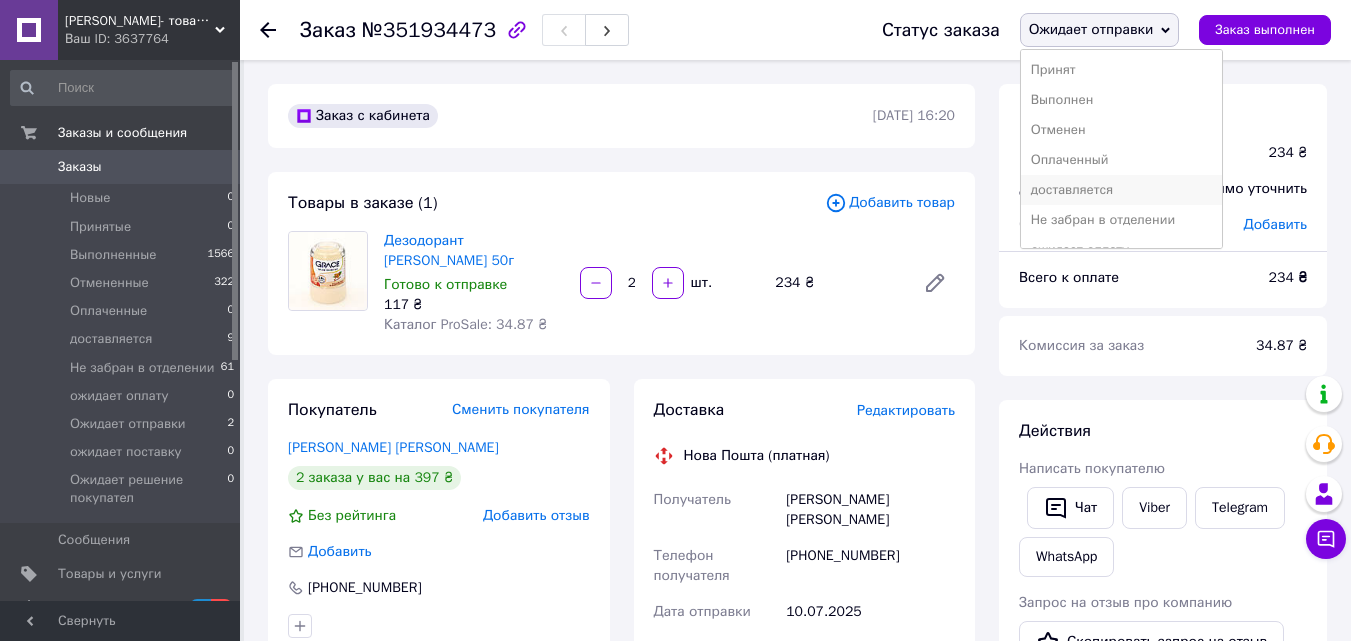 click on "доставляется" at bounding box center [1121, 190] 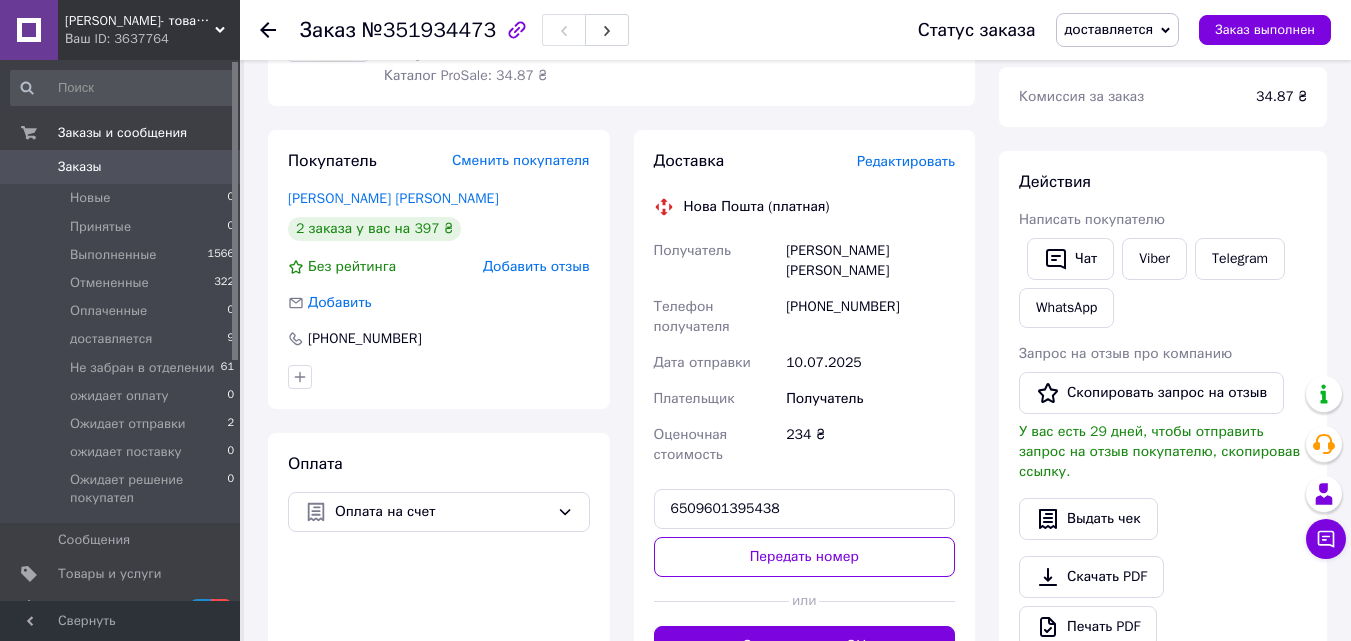 scroll, scrollTop: 300, scrollLeft: 0, axis: vertical 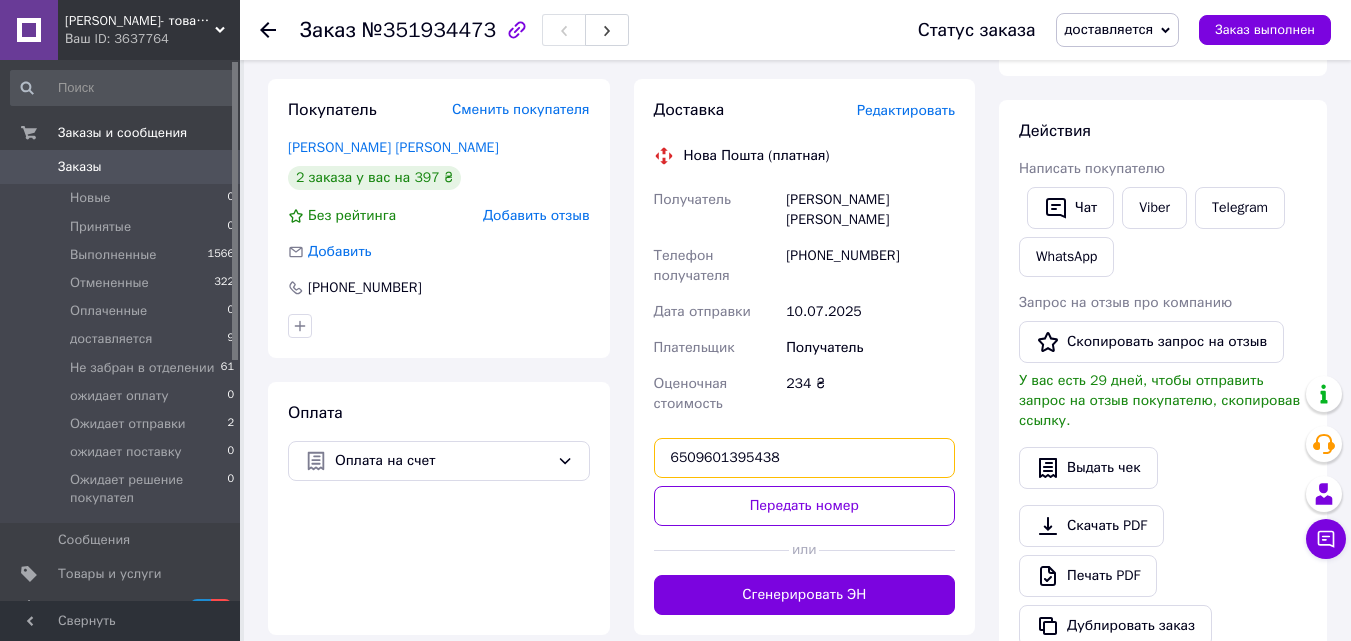 drag, startPoint x: 782, startPoint y: 434, endPoint x: 618, endPoint y: 440, distance: 164.10973 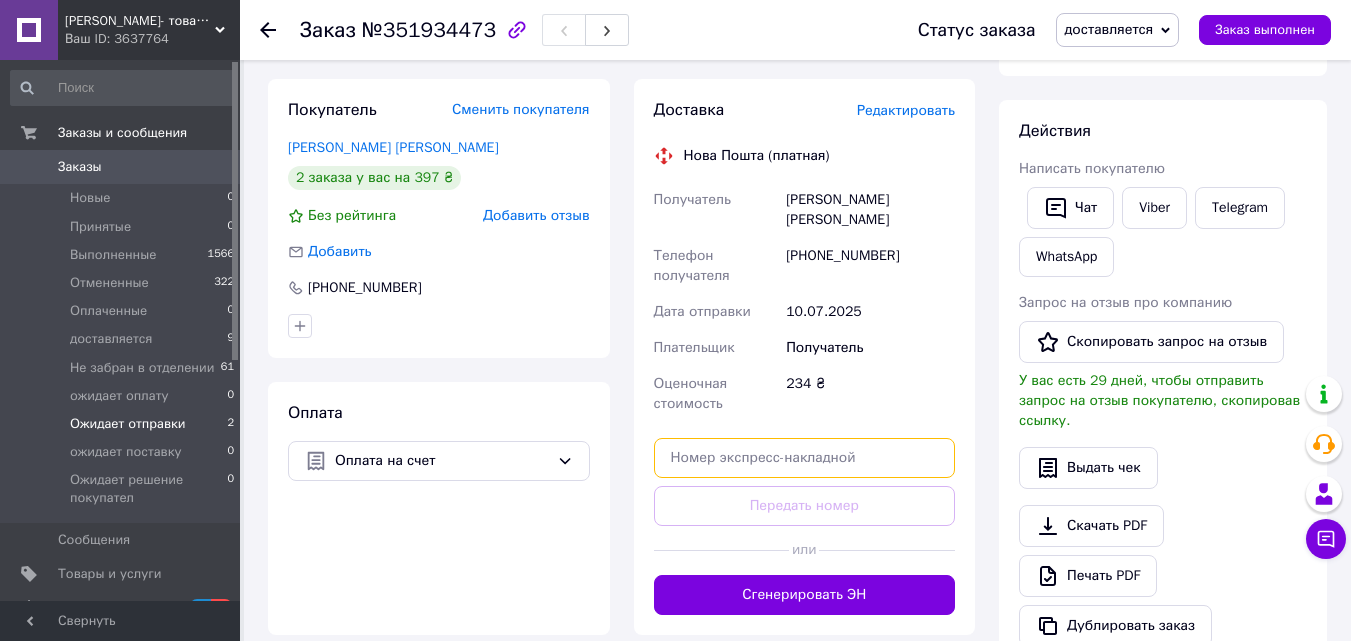 type 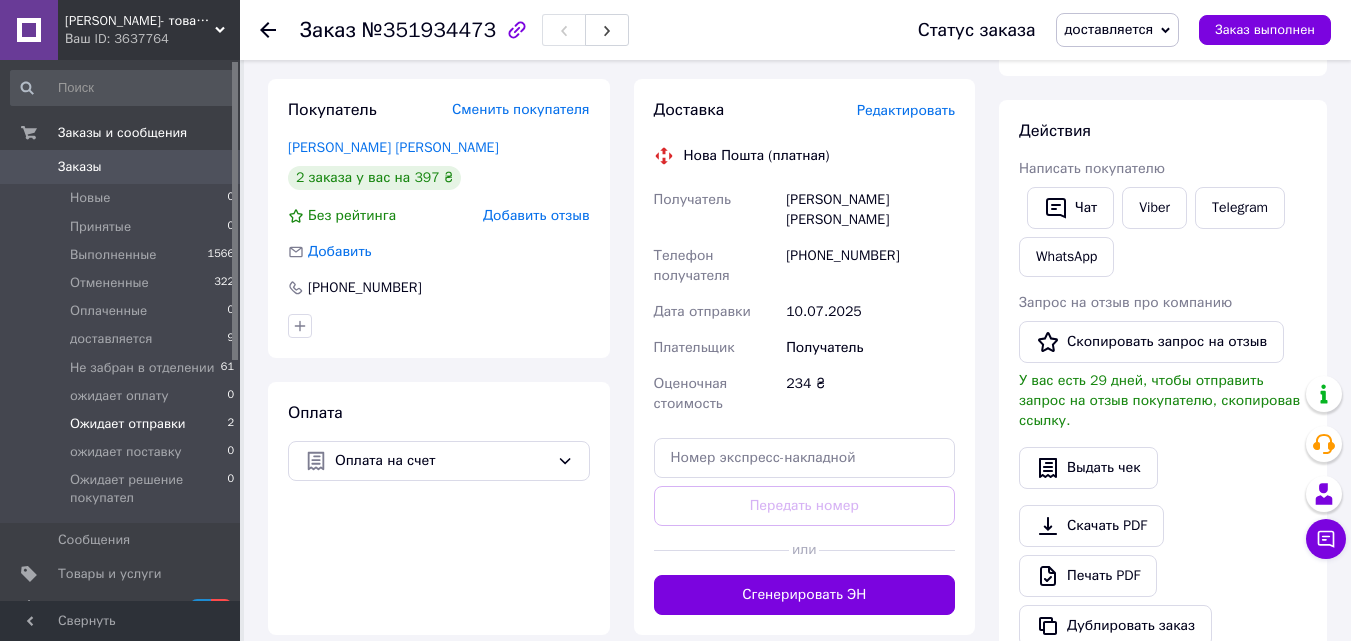 click on "Ожидает отправки" at bounding box center [128, 424] 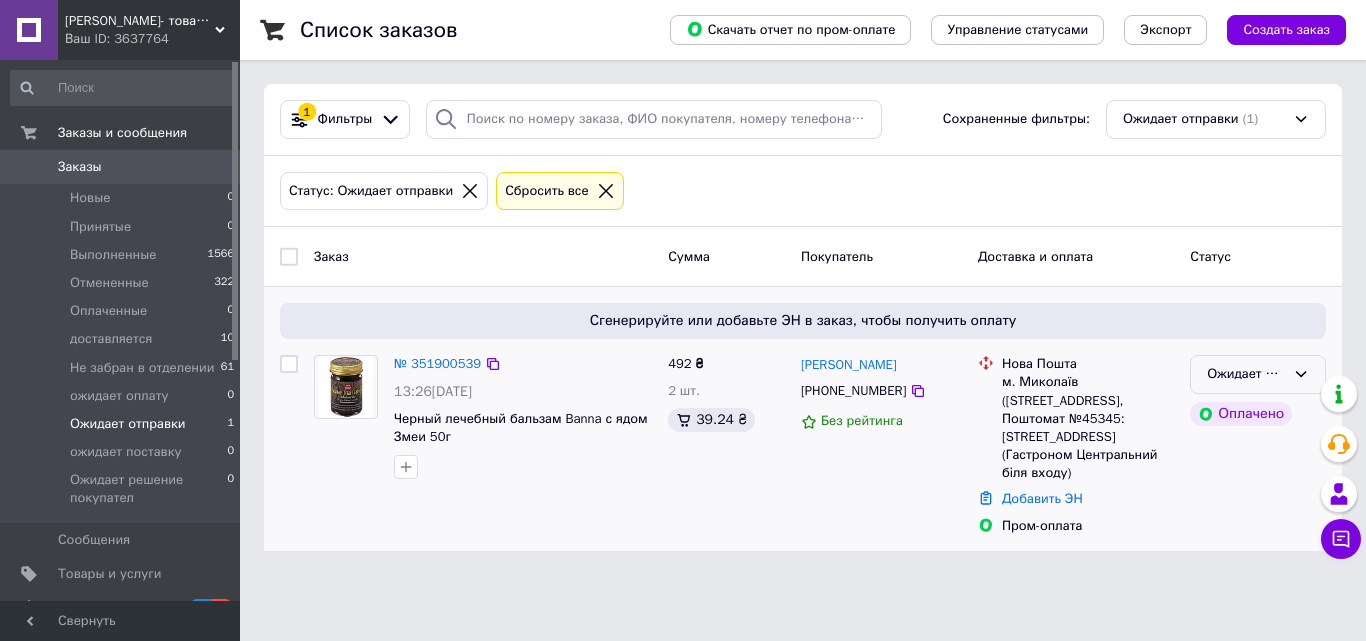 click 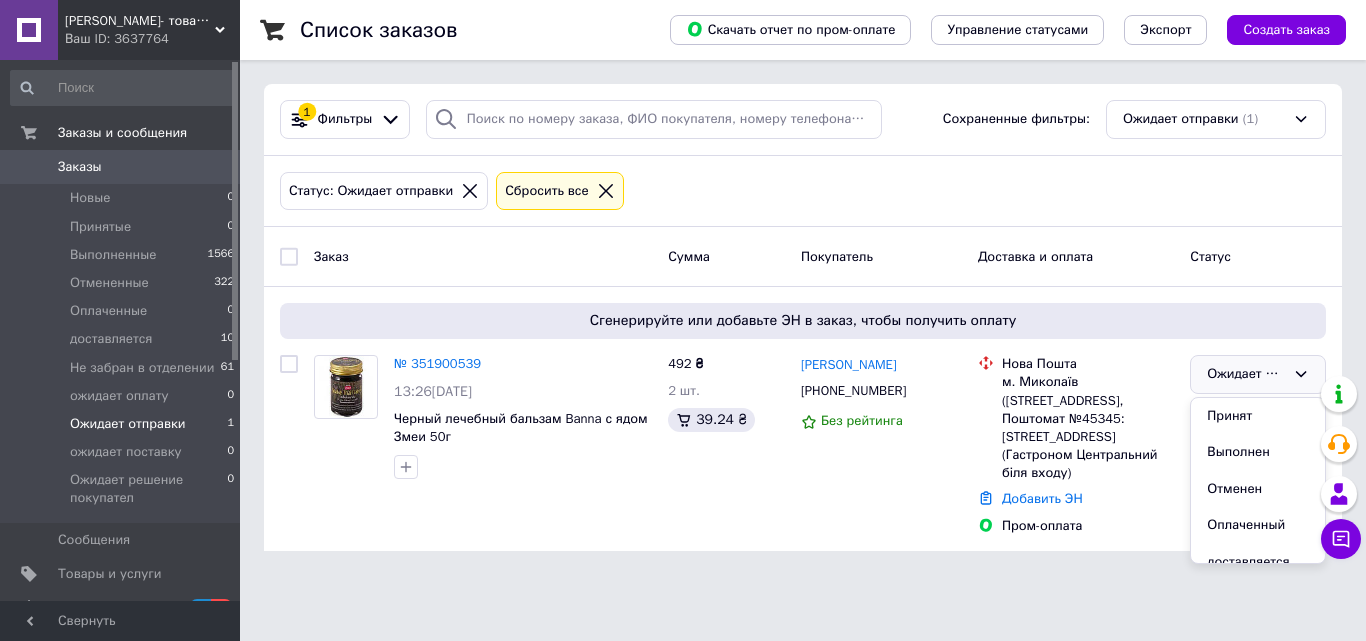 click on "доставляется" at bounding box center (1258, 562) 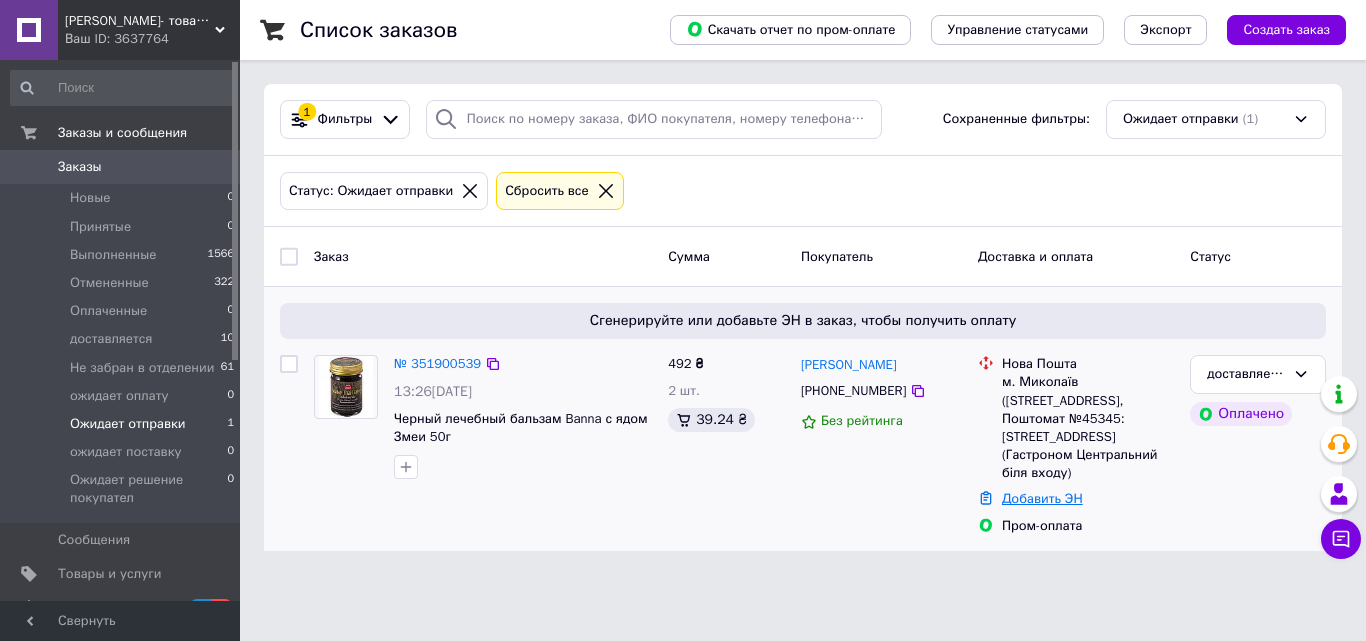 click on "Добавить ЭН" at bounding box center [1042, 498] 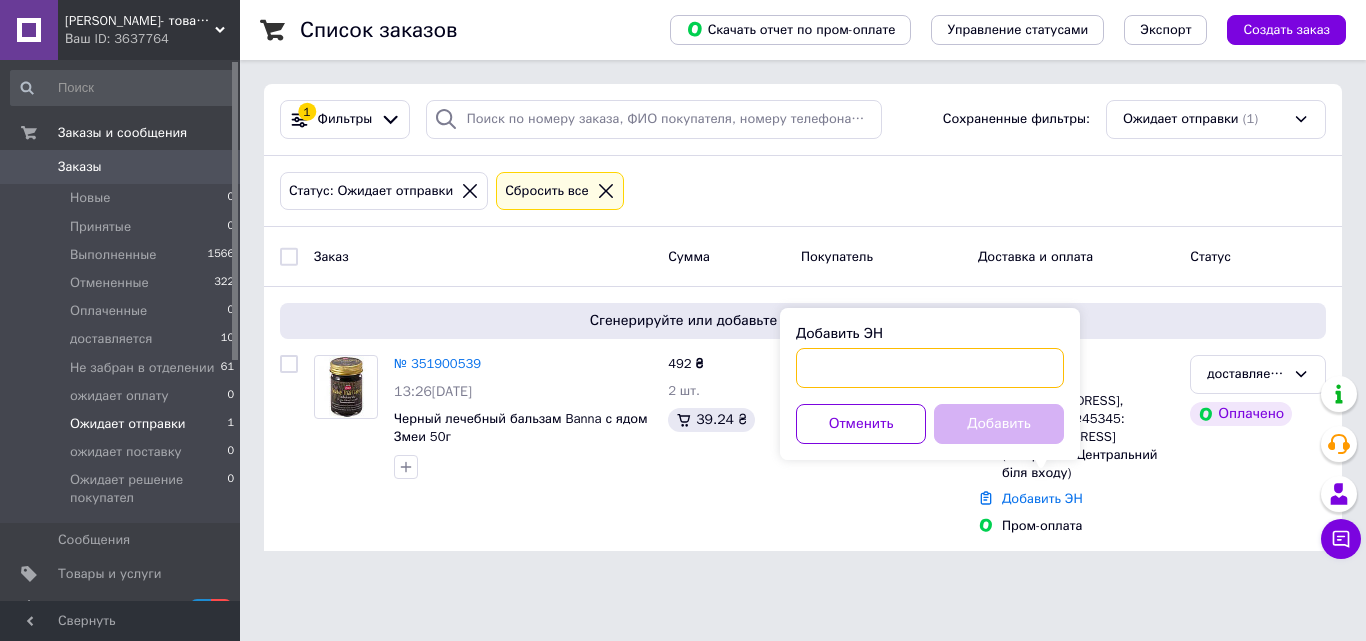 paste on "59001412336105" 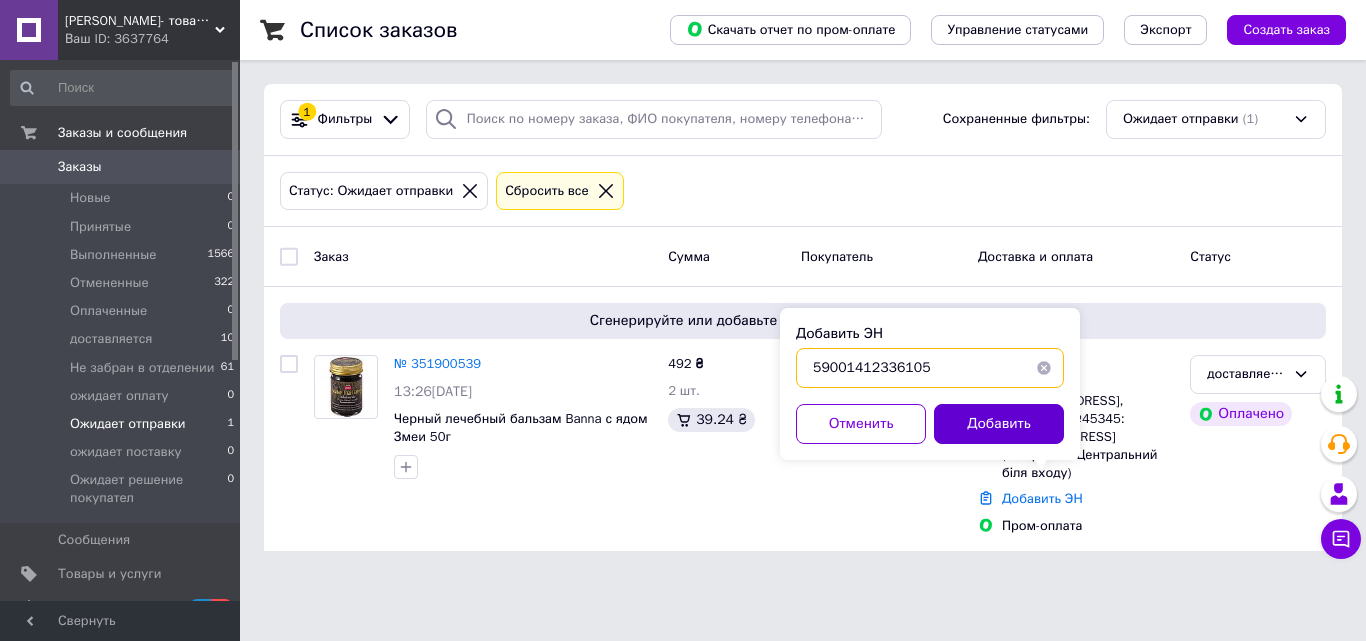 type on "59001412336105" 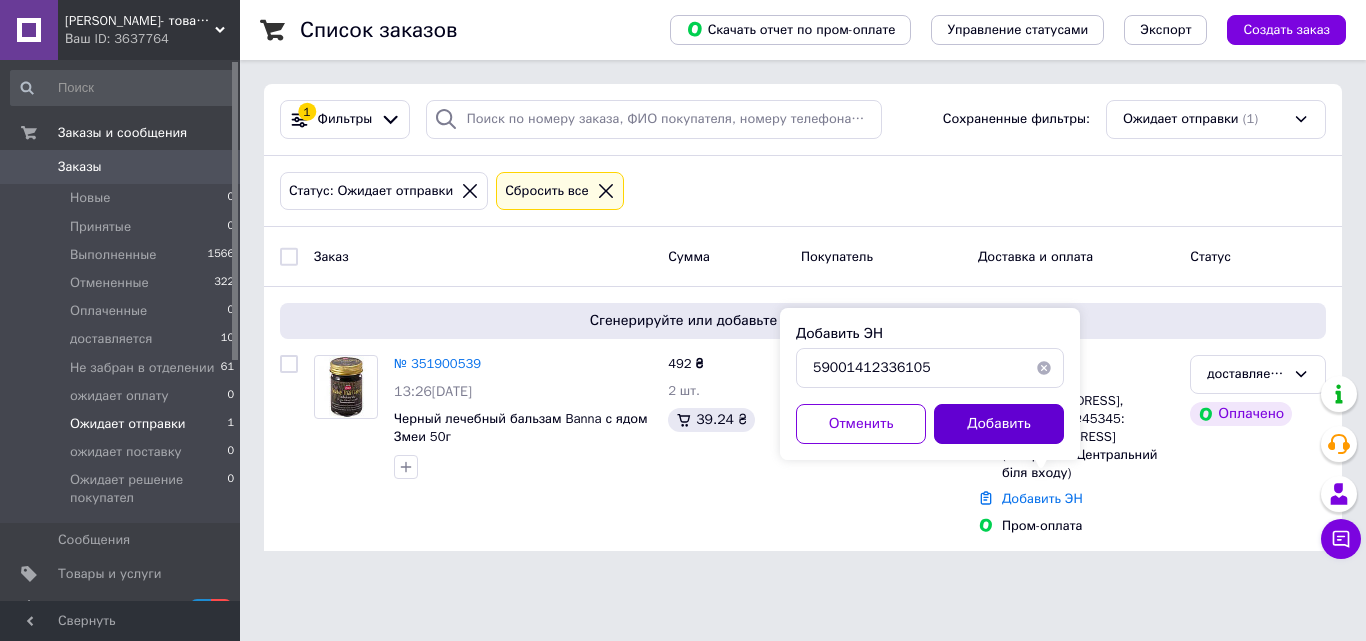 click on "Добавить" at bounding box center [999, 424] 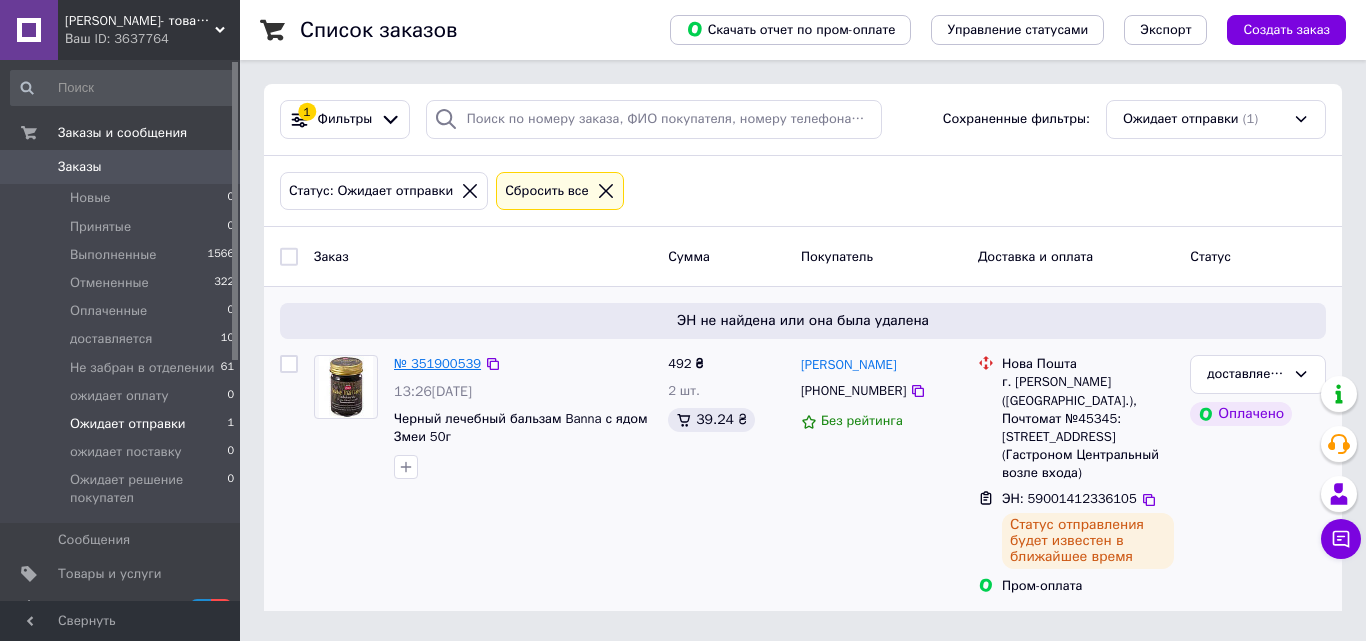 click on "№ 351900539" at bounding box center (437, 363) 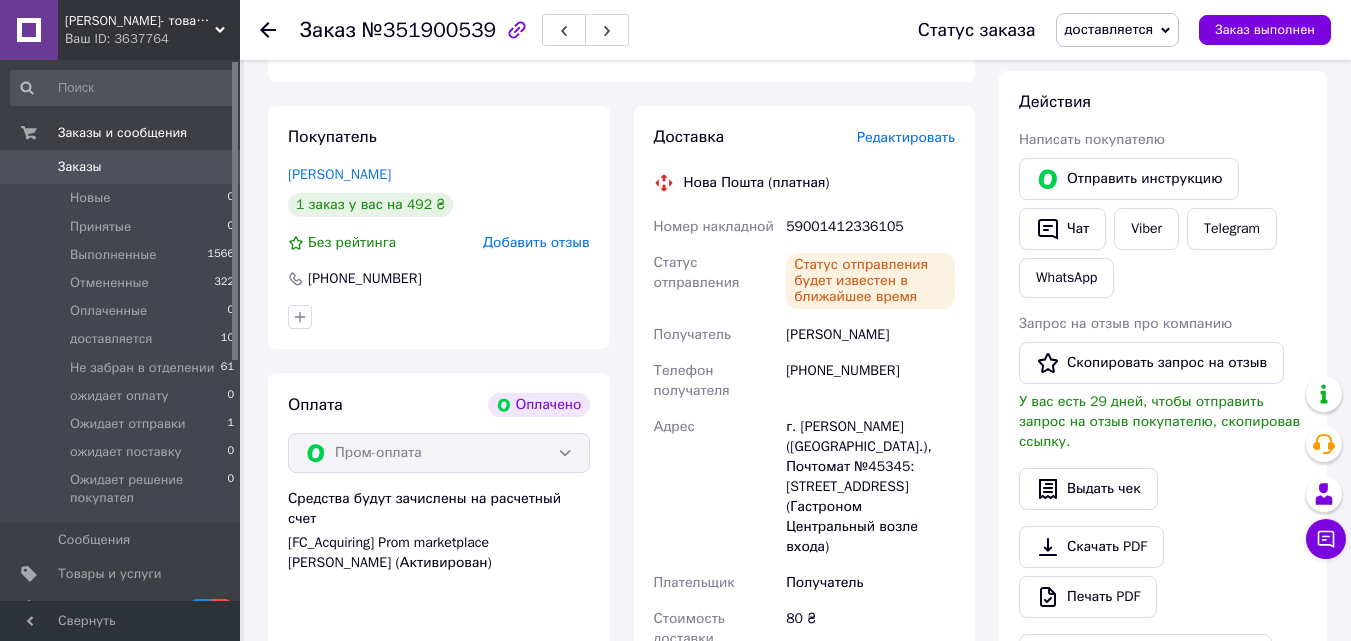 scroll, scrollTop: 400, scrollLeft: 0, axis: vertical 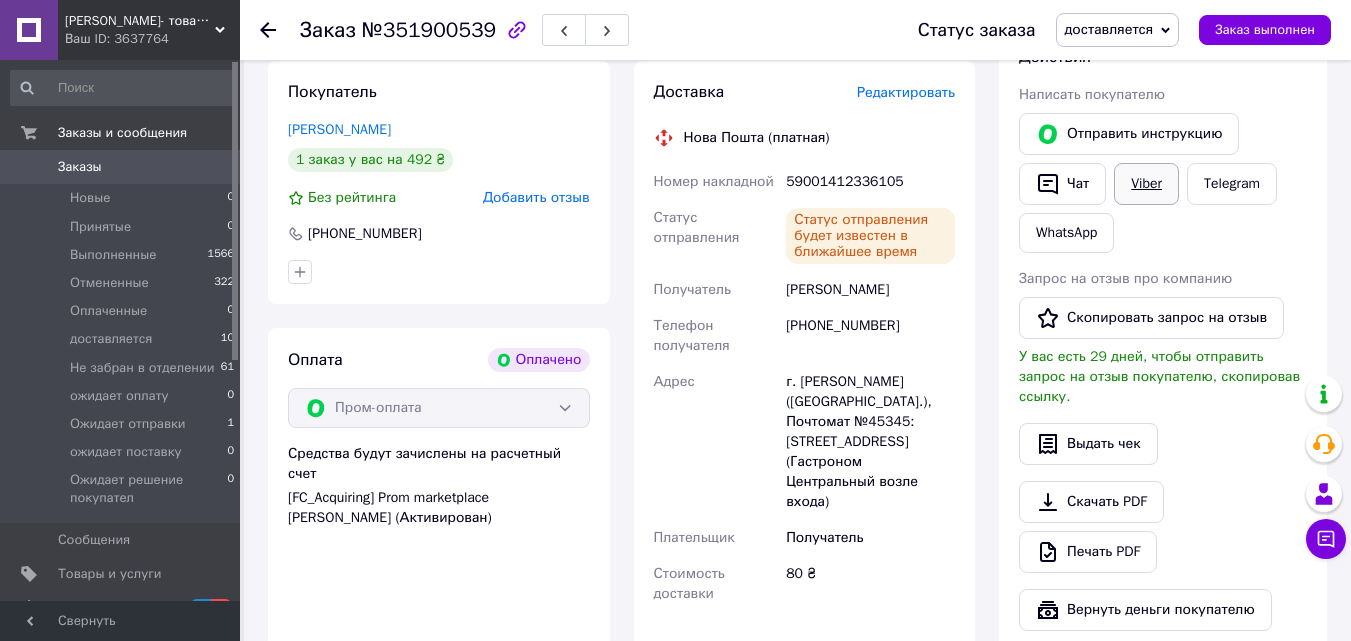 click on "Viber" at bounding box center [1146, 184] 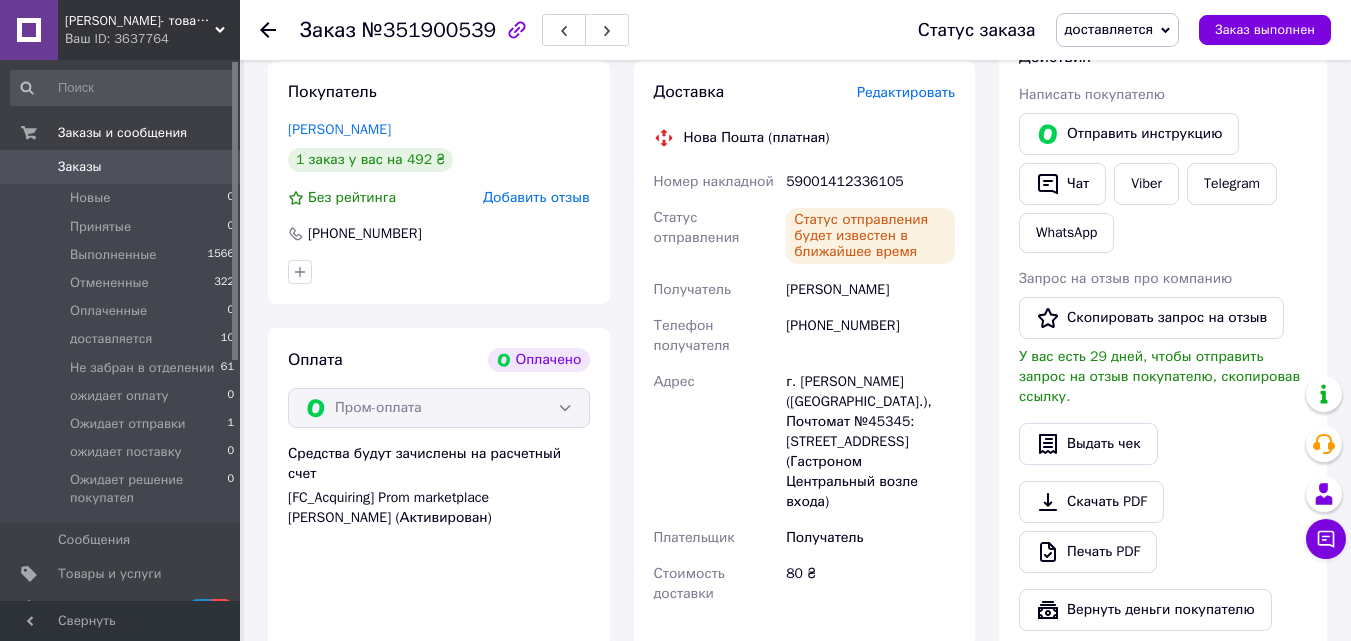click on "Итого 1 товар 492 ₴ Доставка 80 ₴ Всего к оплате 492 ₴ Комиссия за заказ 39.24 ₴ Действия Написать покупателю   Отправить инструкцию   Чат Viber Telegram WhatsApp Запрос на отзыв про компанию   Скопировать запрос на отзыв У вас есть 29 дней, чтобы отправить запрос на отзыв покупателю, скопировав ссылку.   Выдать чек   Скачать PDF   Печать PDF   Вернуть деньги покупателю Метки Личные заметки, которые видите только вы. По ним можно фильтровать заказы Примечания Осталось 300 символов Очистить Сохранить" at bounding box center (1163, 430) 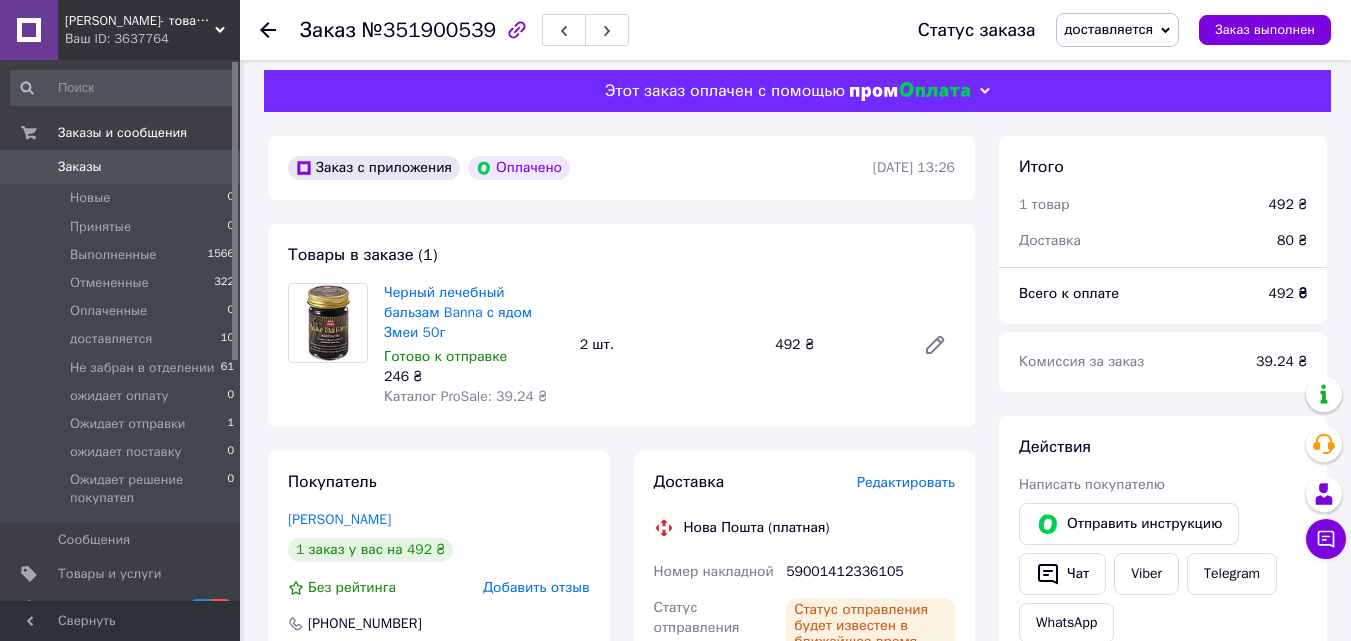 scroll, scrollTop: 0, scrollLeft: 0, axis: both 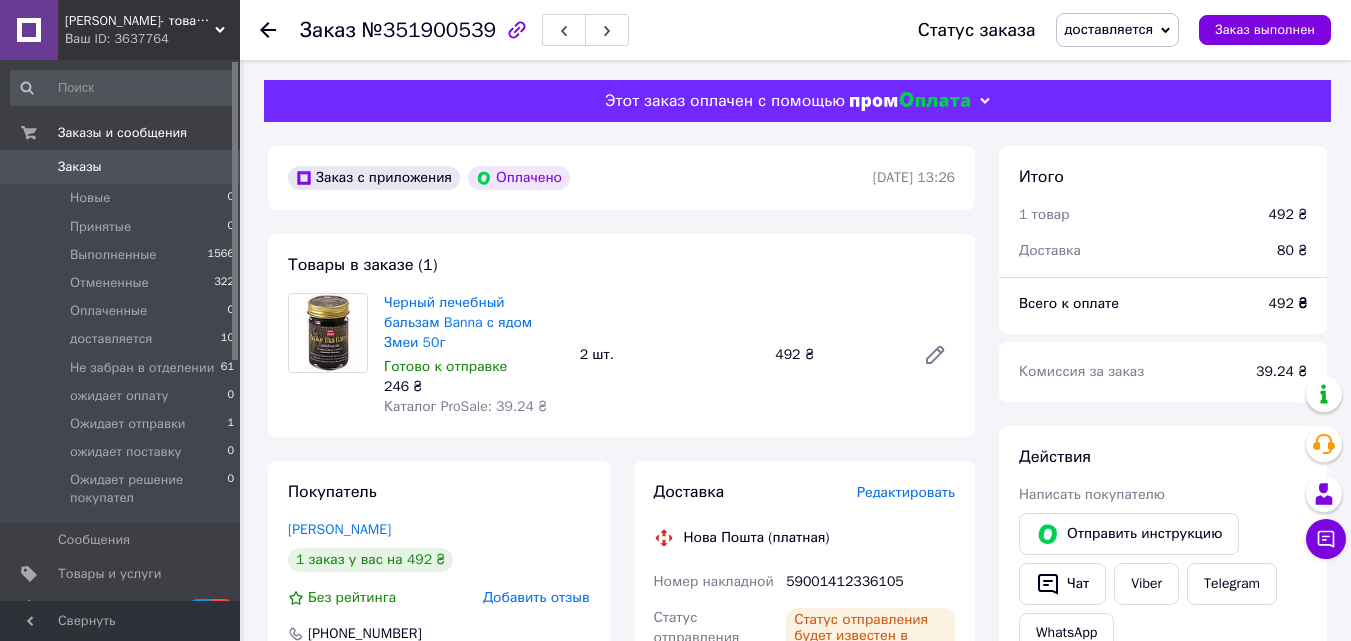 click on "Заказы" at bounding box center [121, 167] 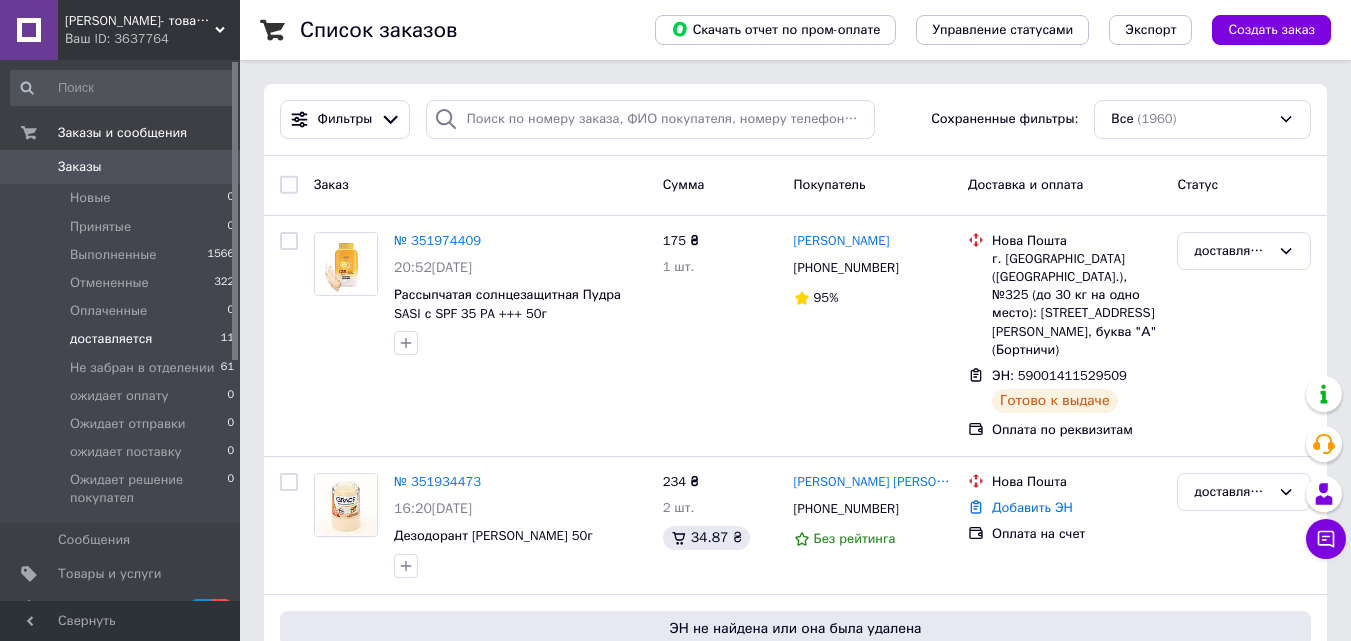 click on "доставляется" at bounding box center (111, 339) 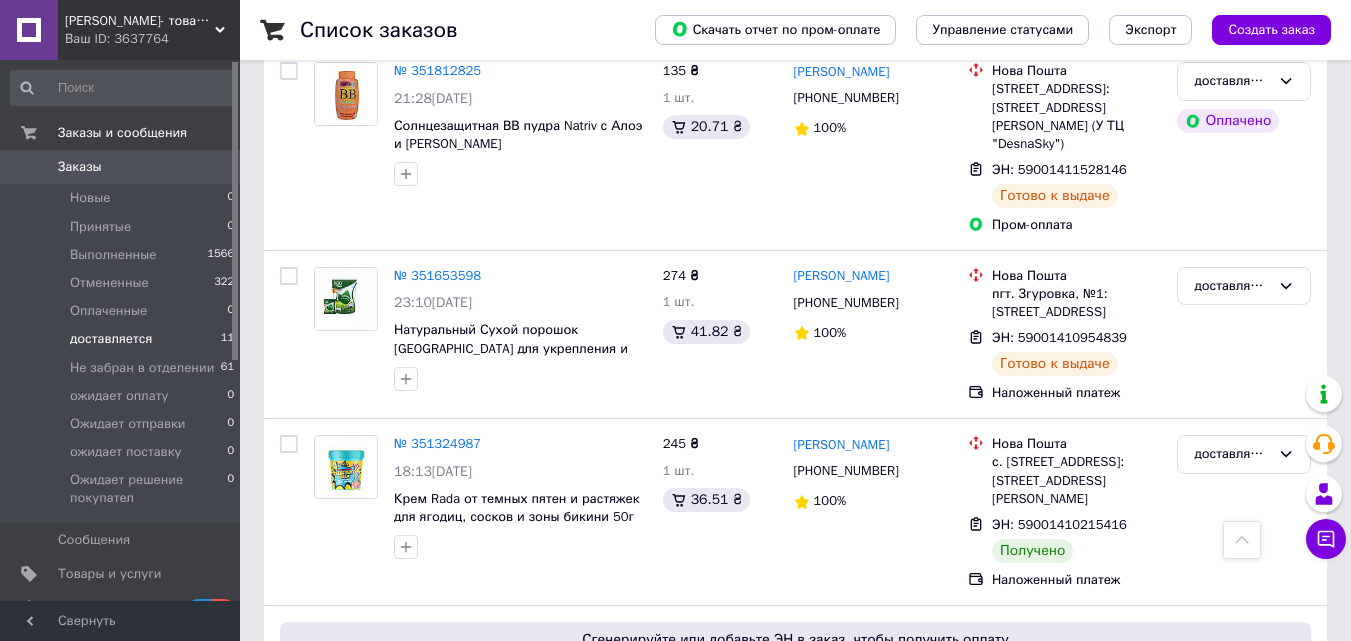 scroll, scrollTop: 1200, scrollLeft: 0, axis: vertical 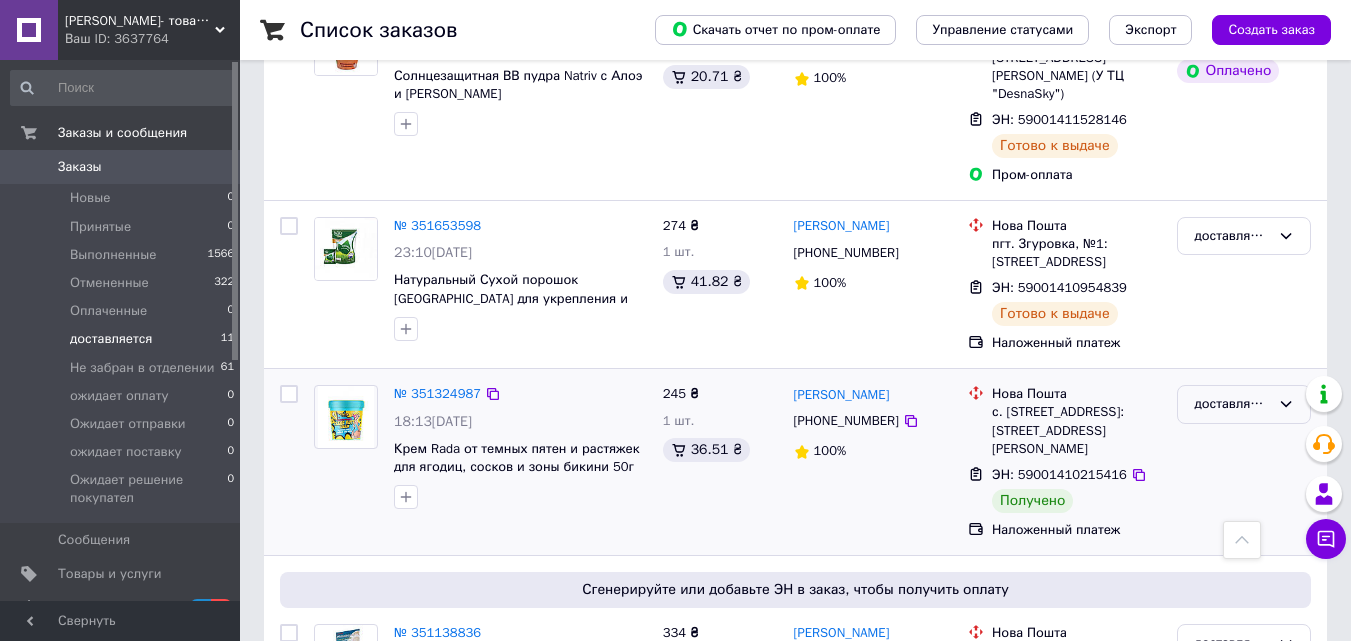 click on "доставляется" at bounding box center (1232, 404) 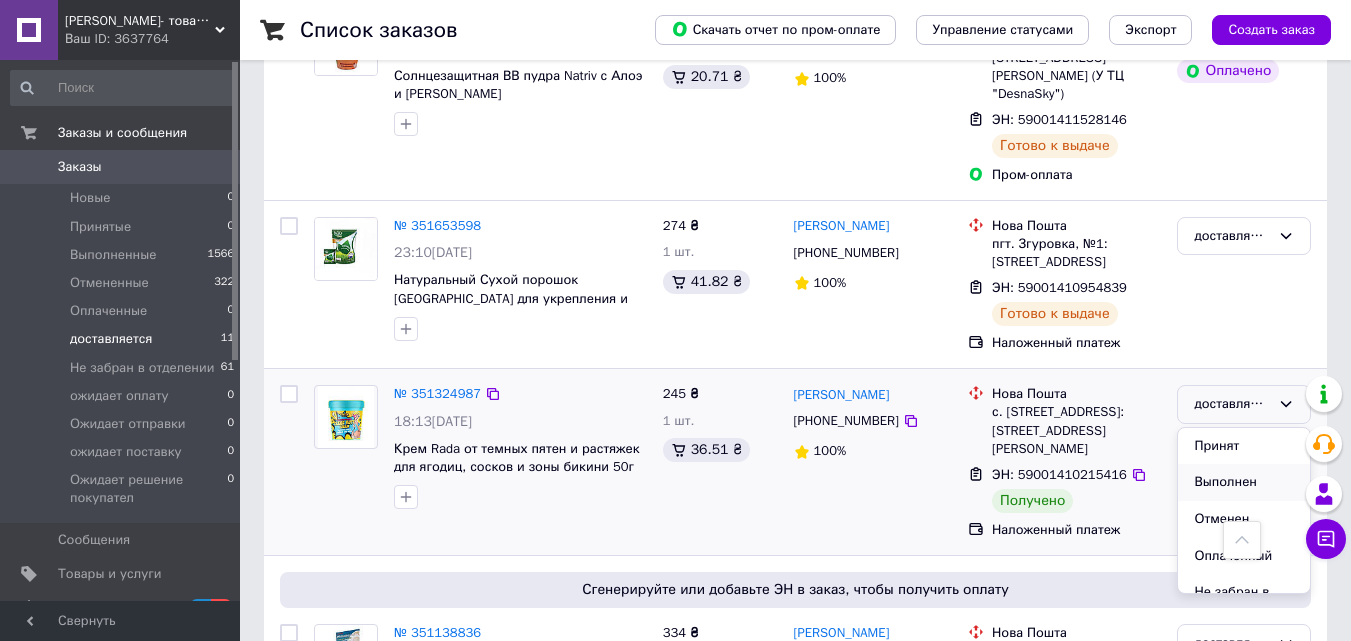 click on "Выполнен" at bounding box center [1244, 482] 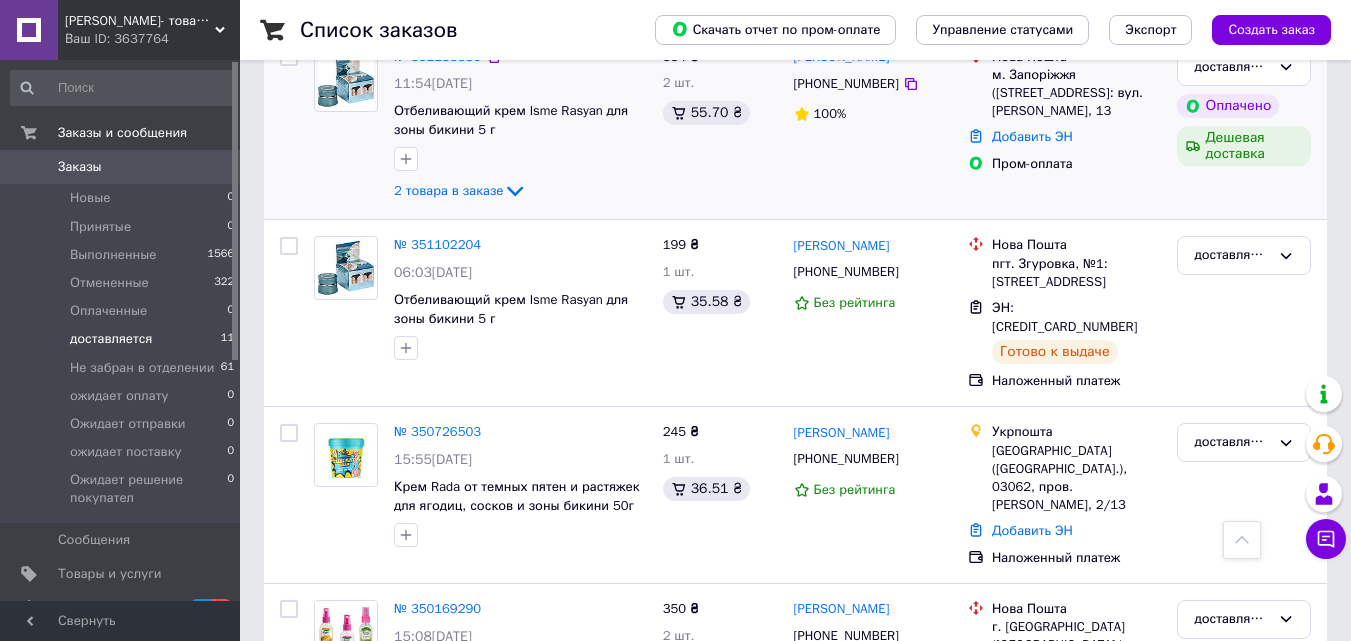 scroll, scrollTop: 1753, scrollLeft: 0, axis: vertical 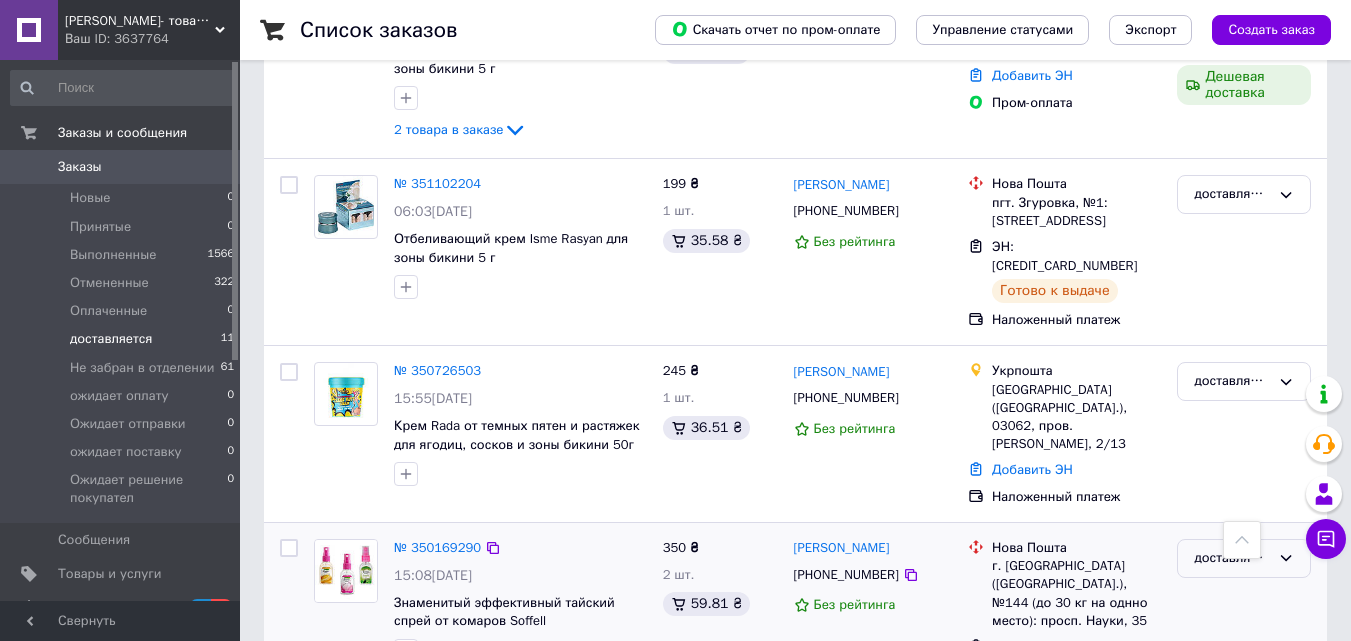click on "доставляется" at bounding box center [1232, 558] 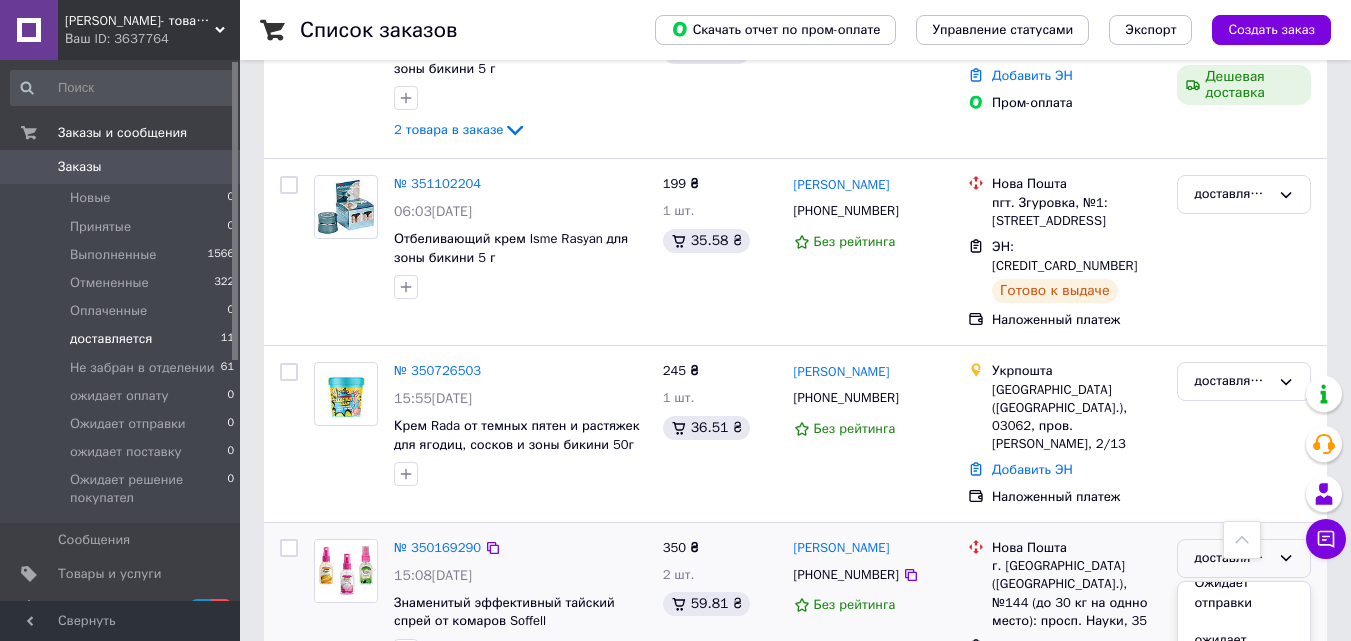 scroll, scrollTop: 287, scrollLeft: 0, axis: vertical 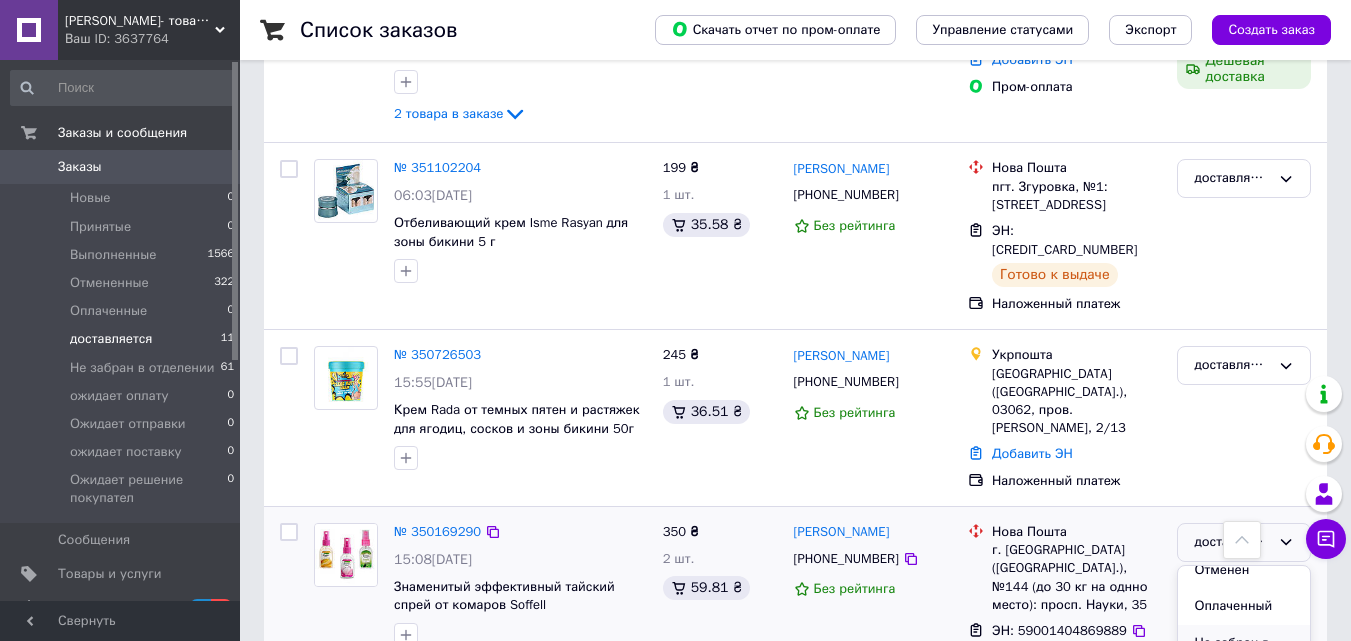 click on "Не забран в отделении" at bounding box center (1244, 653) 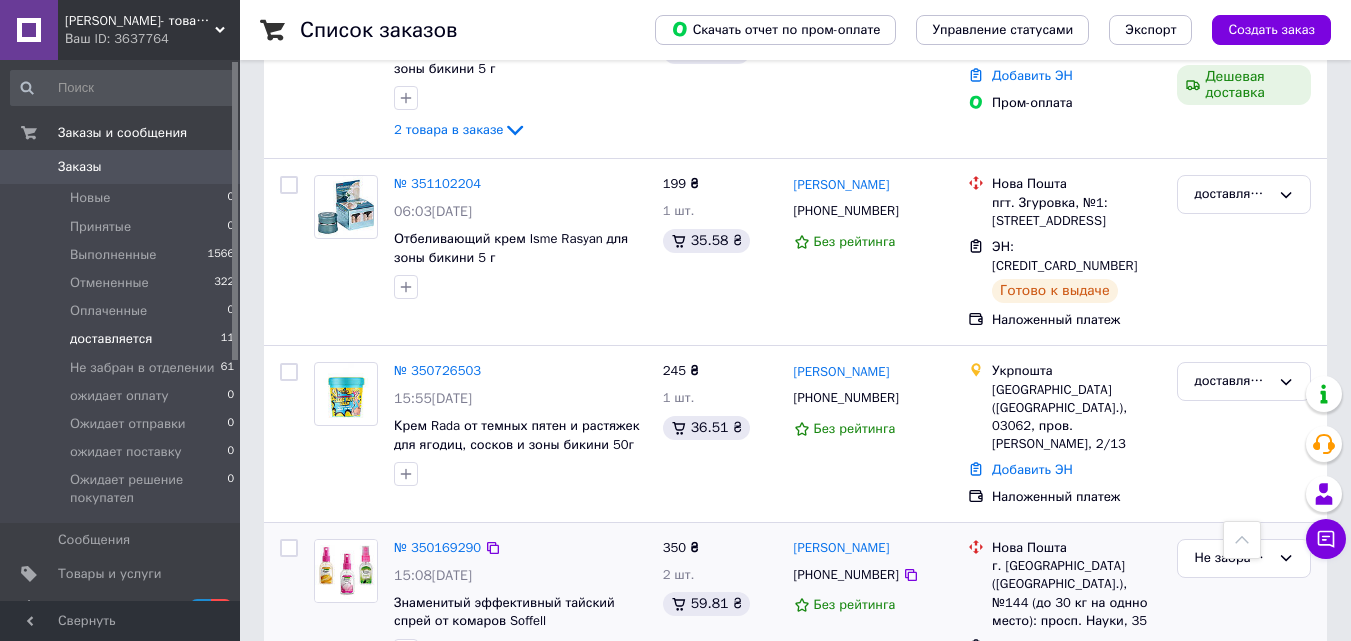 scroll, scrollTop: 1653, scrollLeft: 0, axis: vertical 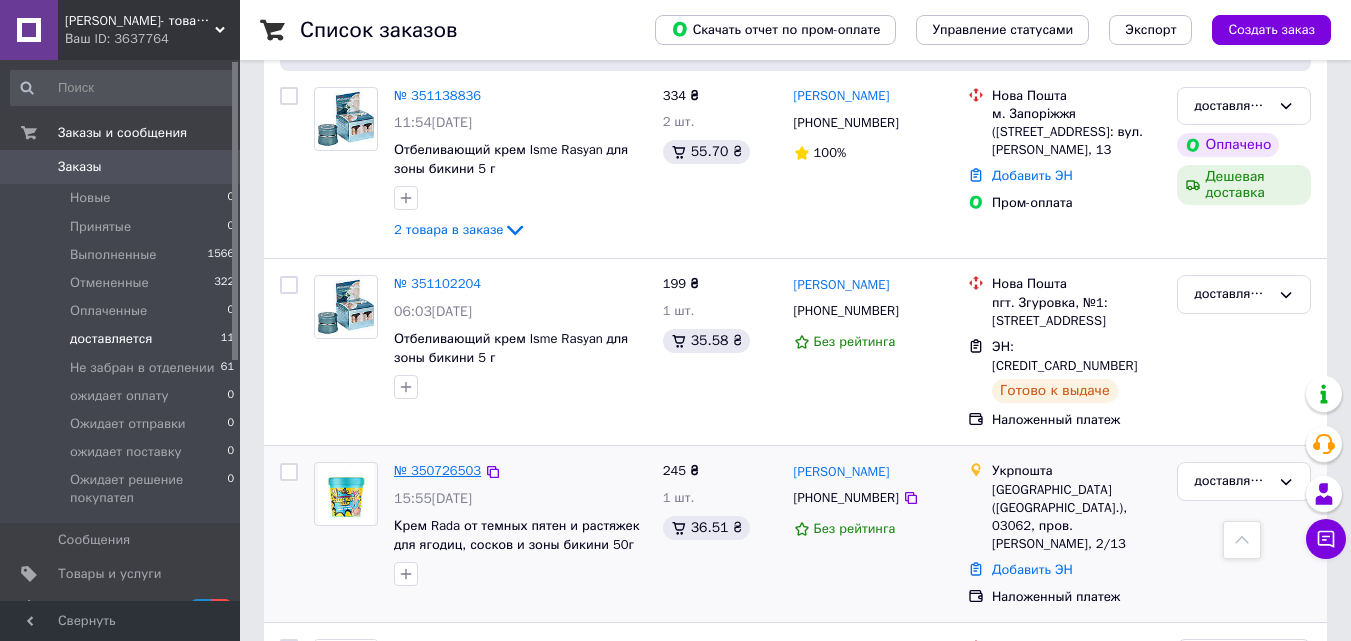 click on "№ 350726503" at bounding box center [437, 470] 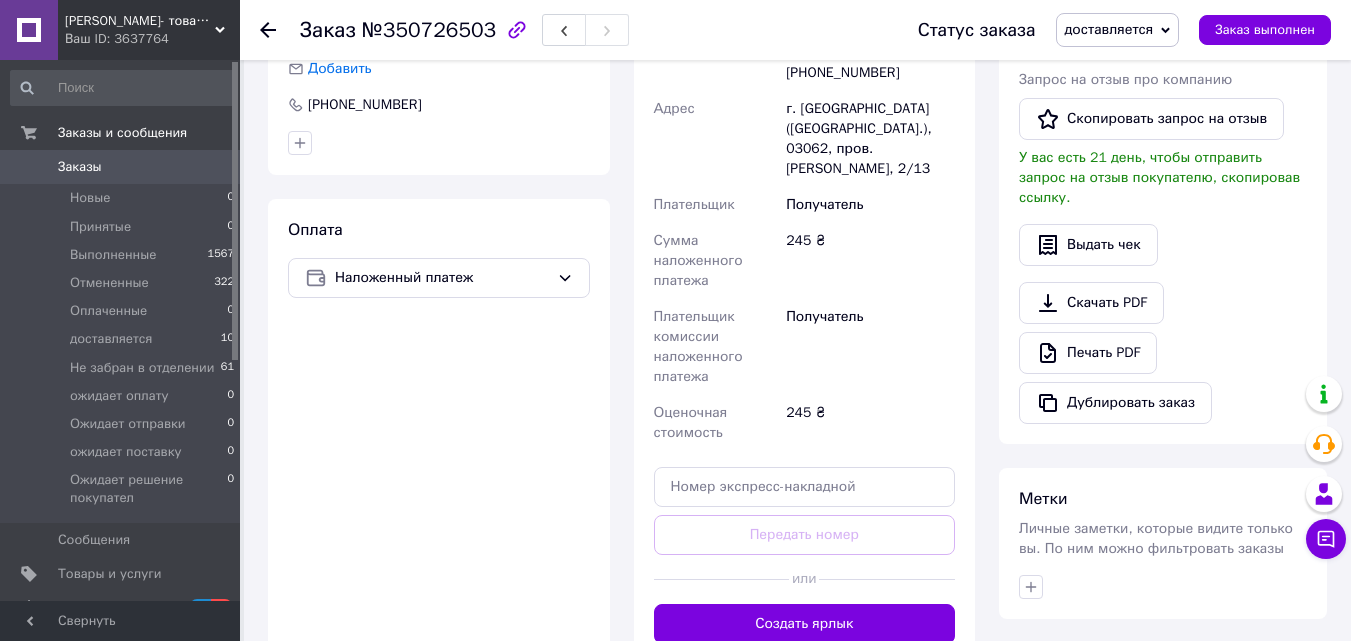 scroll, scrollTop: 337, scrollLeft: 0, axis: vertical 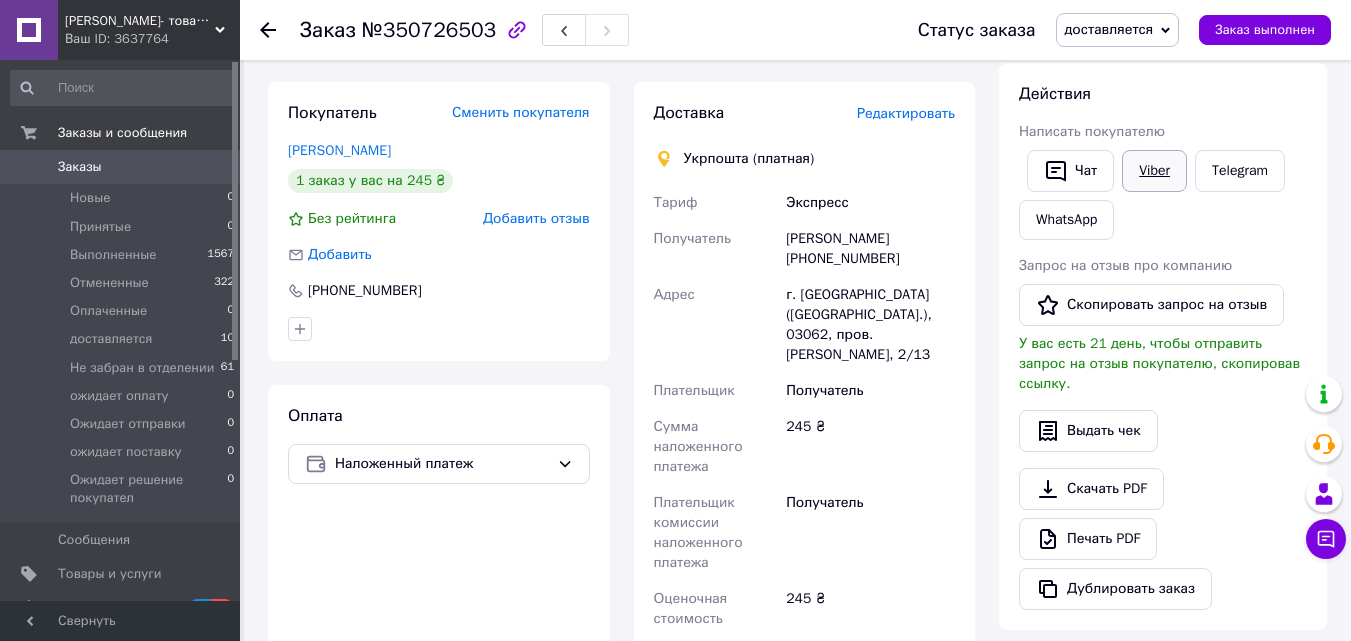 click on "Viber" at bounding box center (1154, 171) 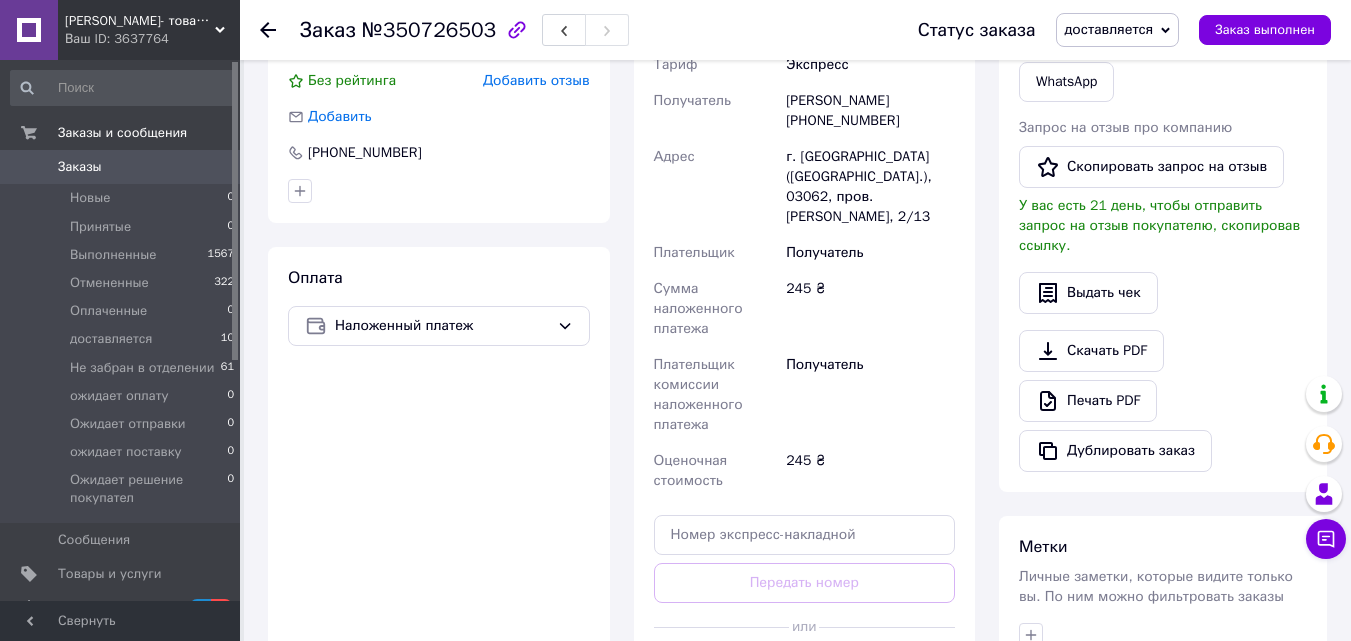 scroll, scrollTop: 500, scrollLeft: 0, axis: vertical 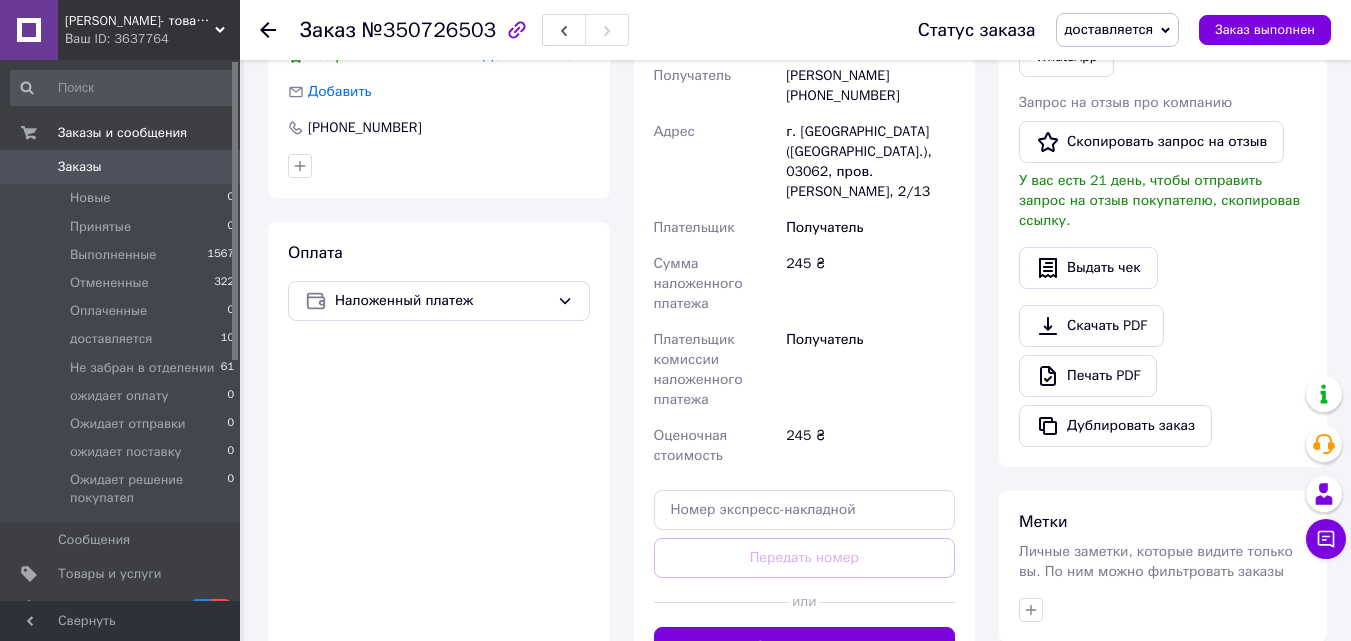 click on "Заказы" at bounding box center [121, 167] 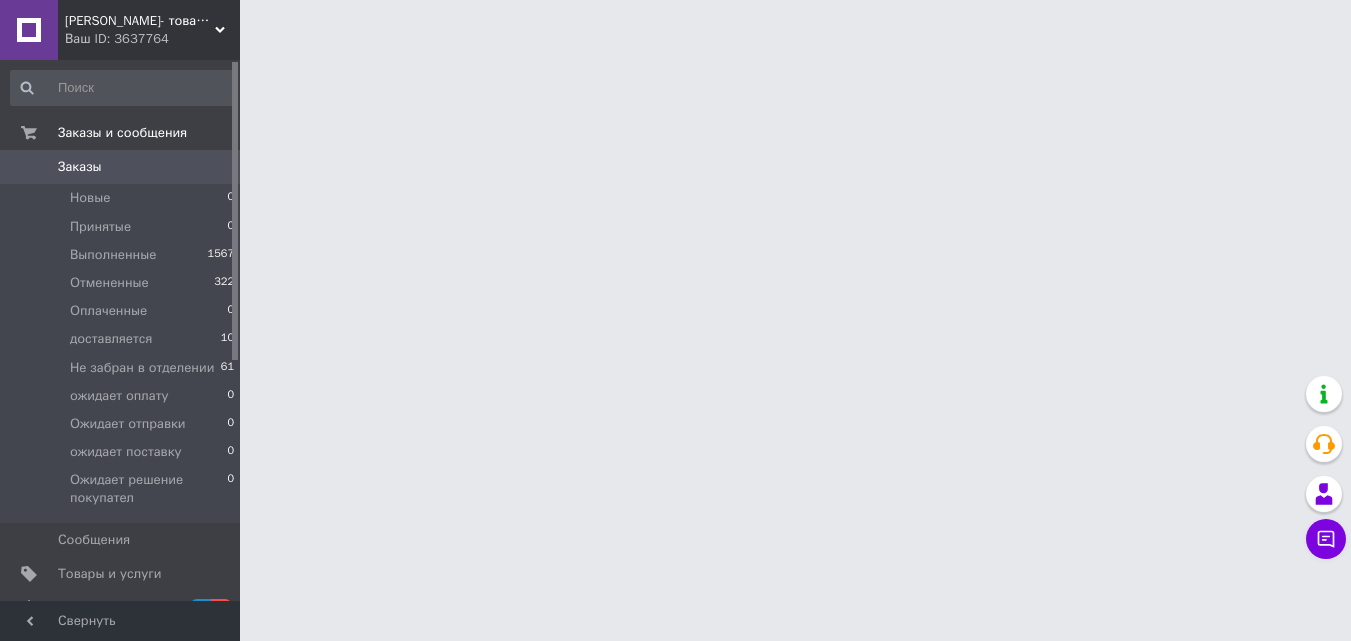 scroll, scrollTop: 0, scrollLeft: 0, axis: both 